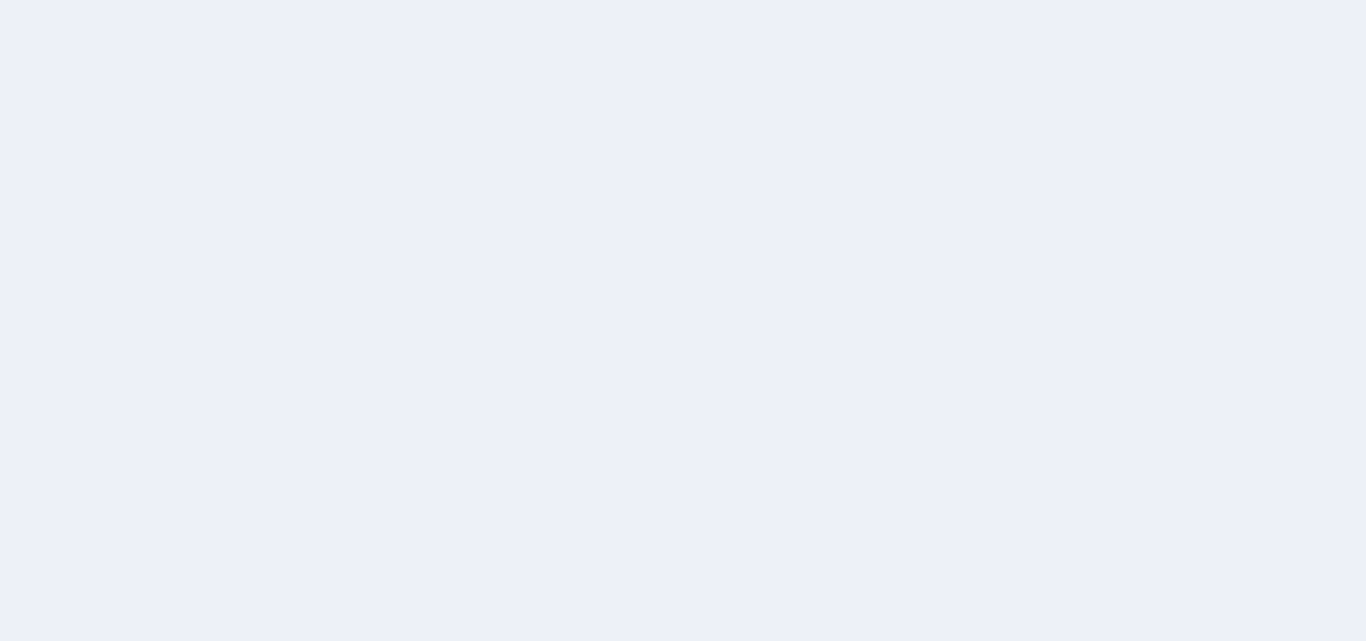 scroll, scrollTop: 0, scrollLeft: 0, axis: both 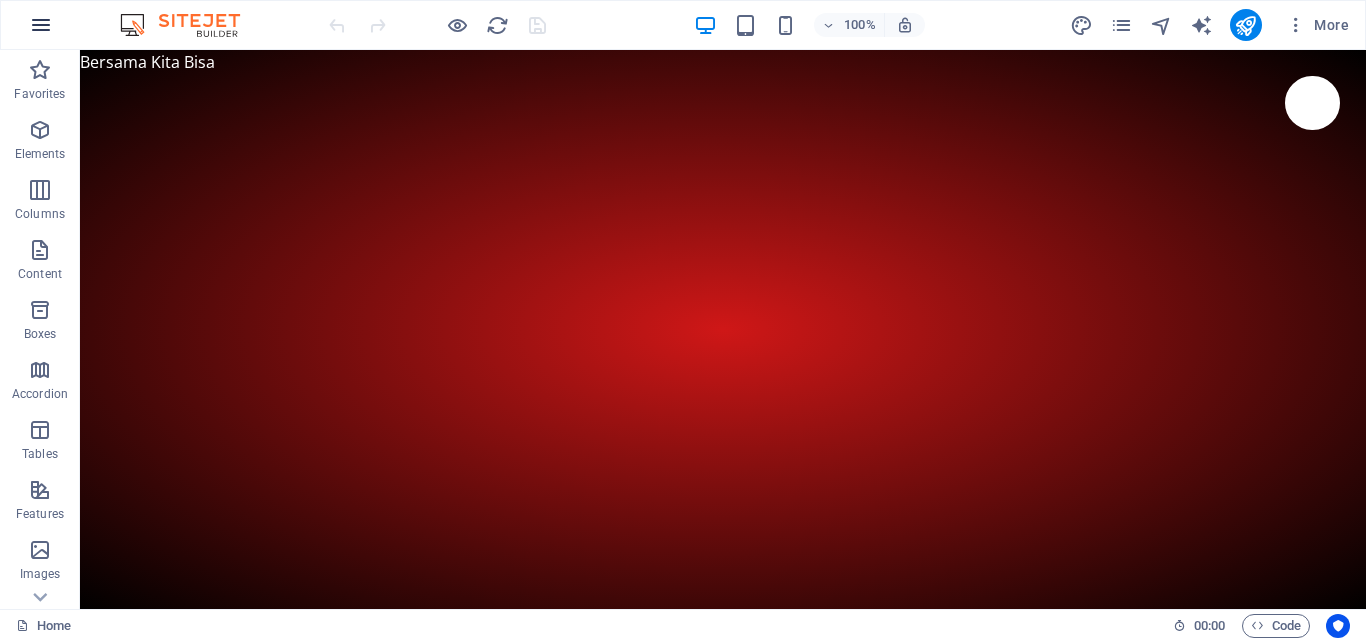 click at bounding box center (41, 25) 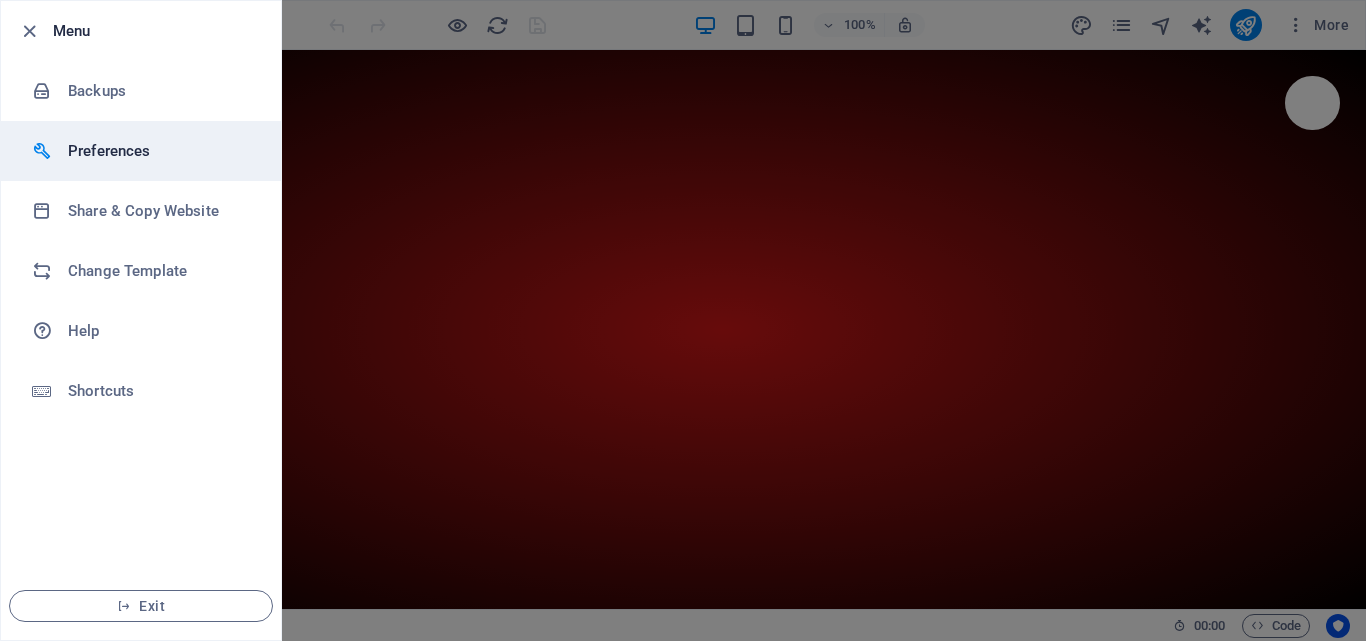 click at bounding box center (50, 151) 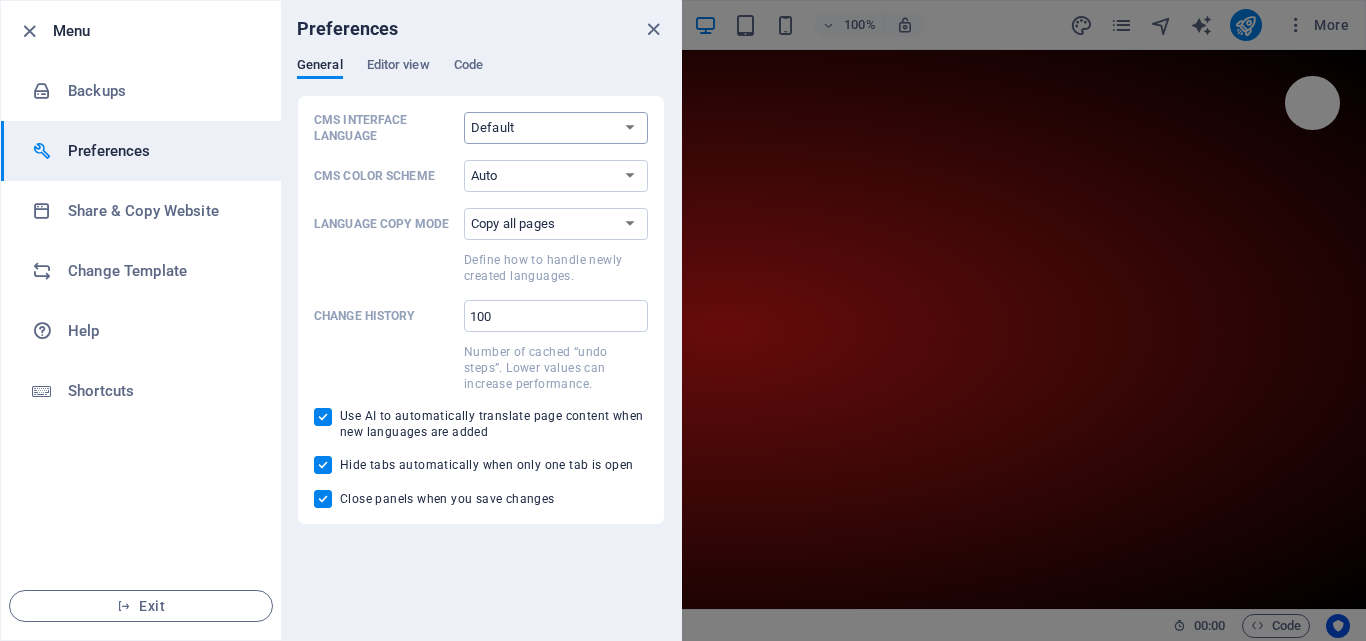 click on "Default Deutsch English Español Français Magyar Italiano Nederlands Polski Português русский язык Svenska Türkçe 日本語" at bounding box center [556, 128] 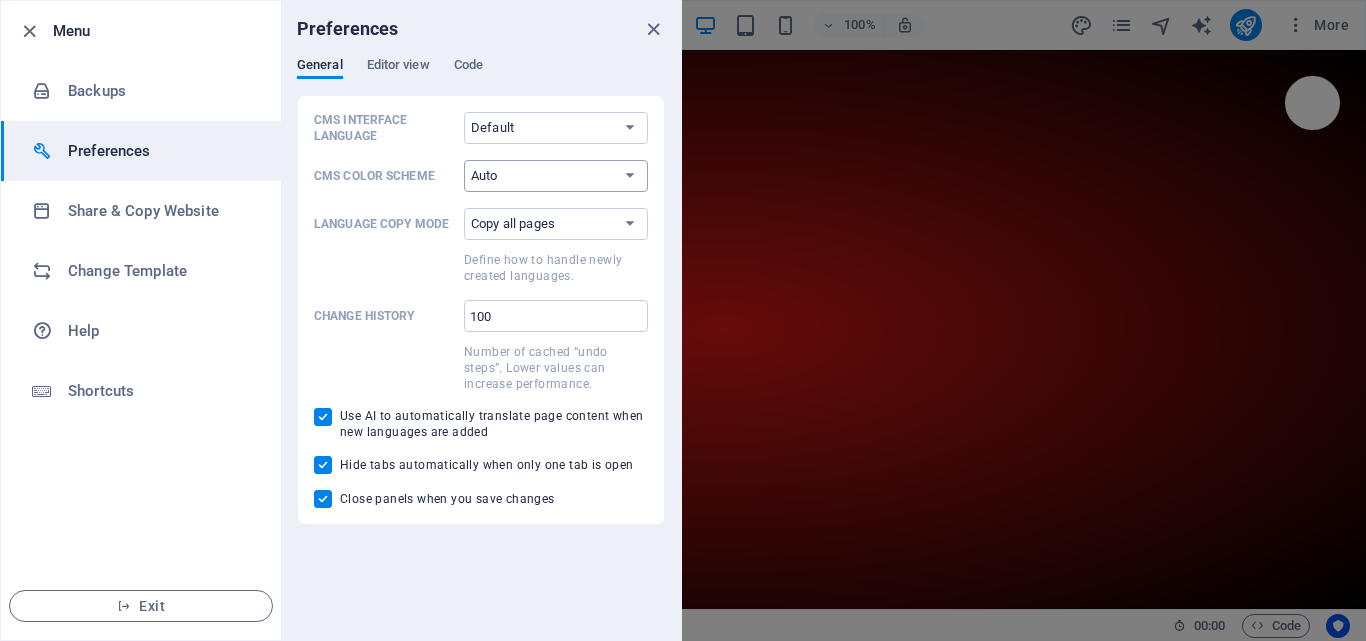 click on "Auto Dark Light" at bounding box center (556, 176) 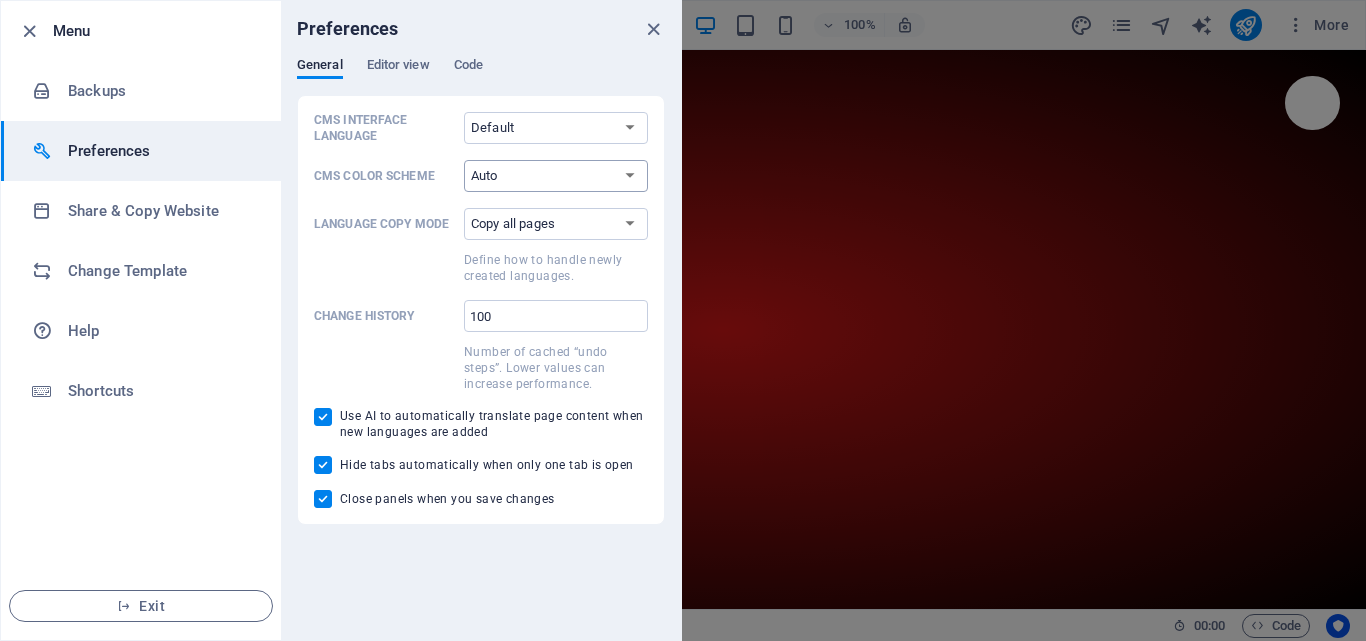 click on "Auto Dark Light" at bounding box center (556, 176) 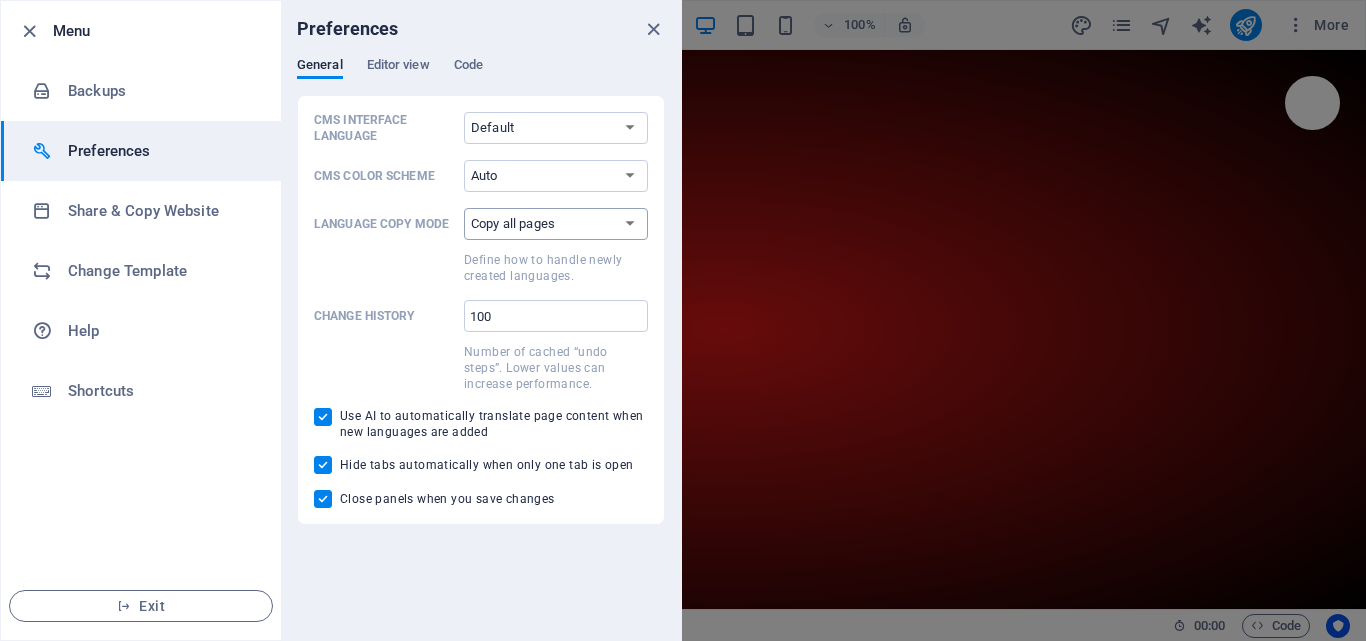 click on "Copy first page only Copy all pages" at bounding box center (556, 224) 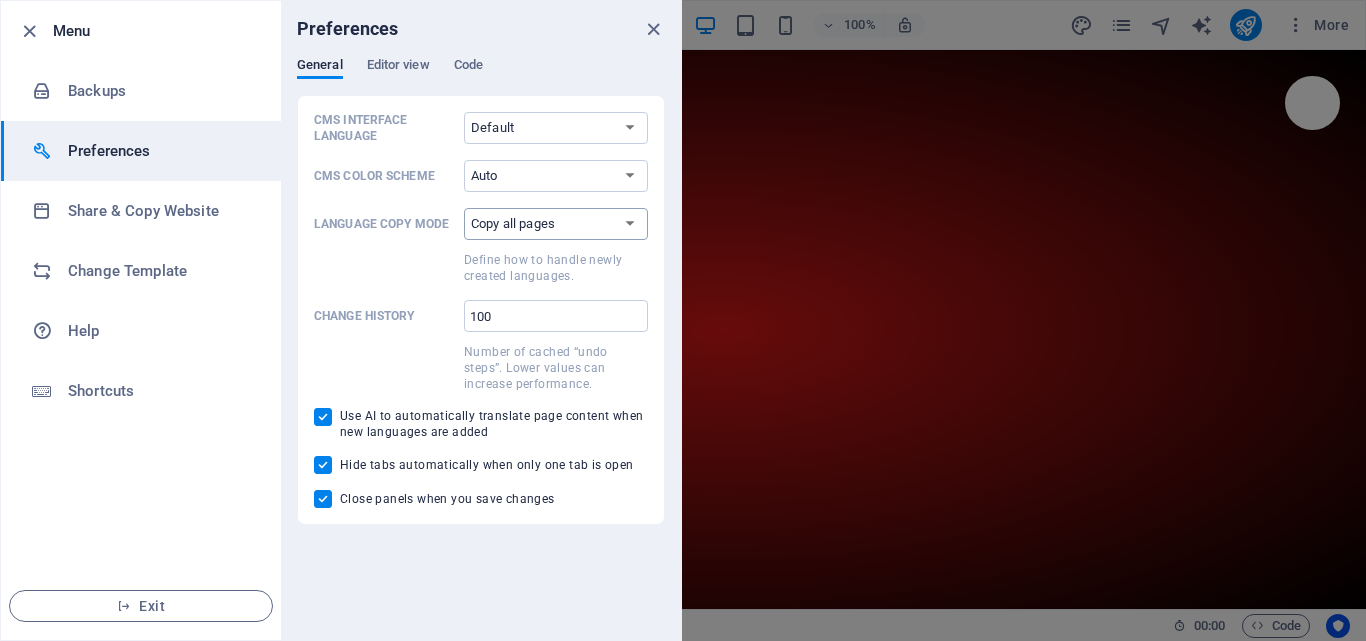 select on "index" 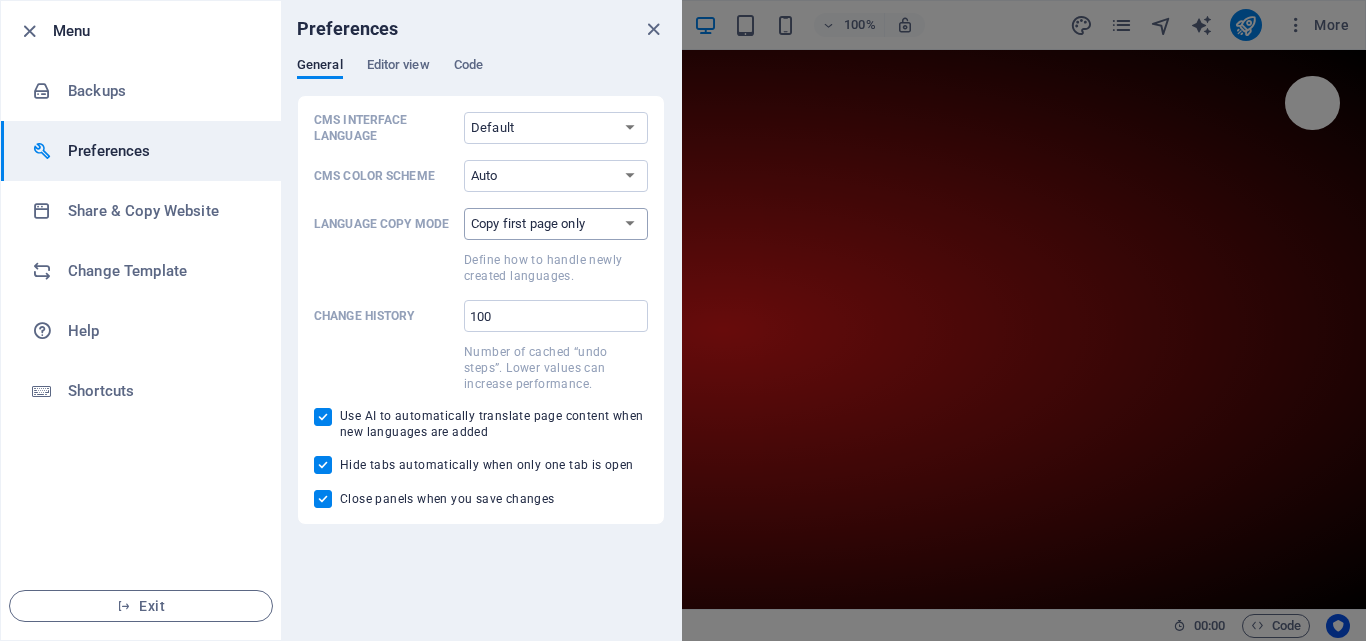 click on "Copy first page only Copy all pages" at bounding box center [556, 224] 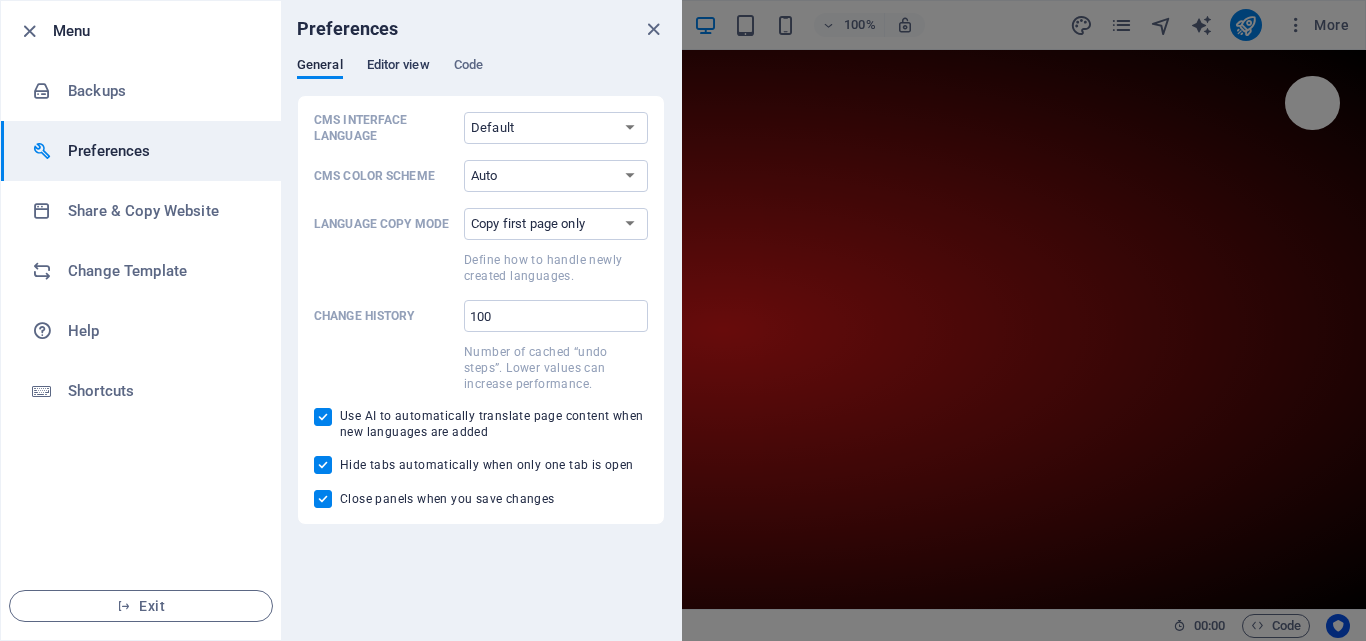 click on "Editor view" at bounding box center [398, 67] 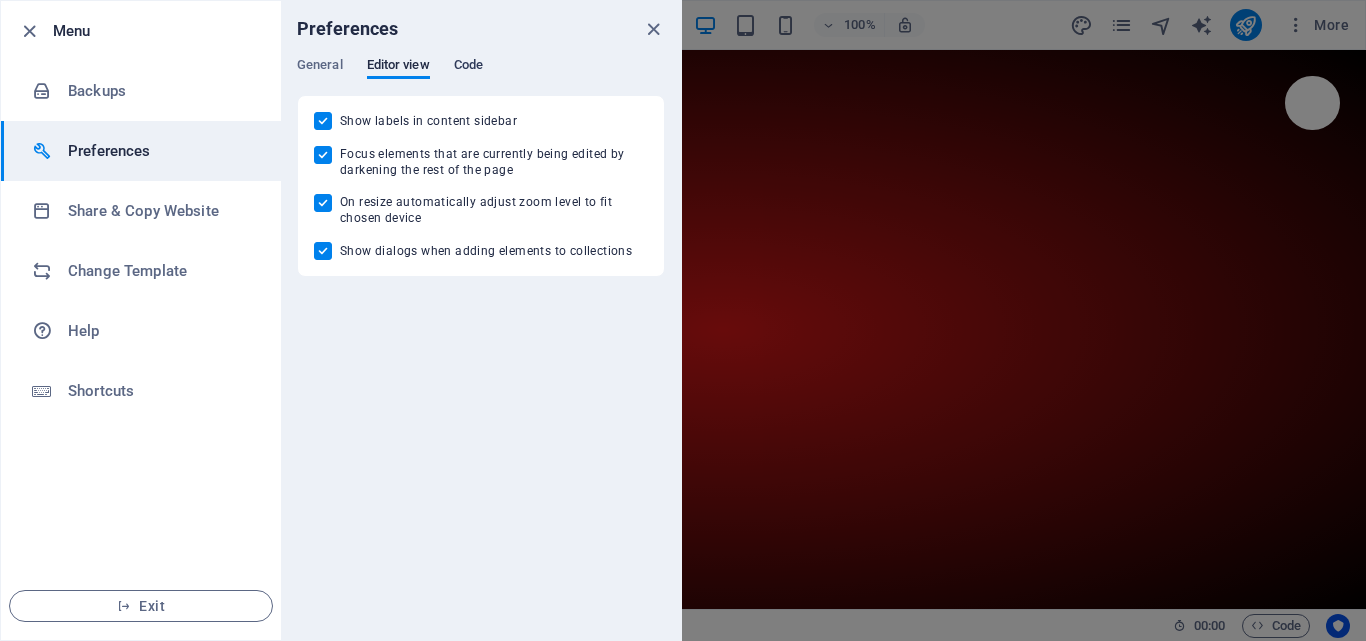 click on "Code" at bounding box center [468, 67] 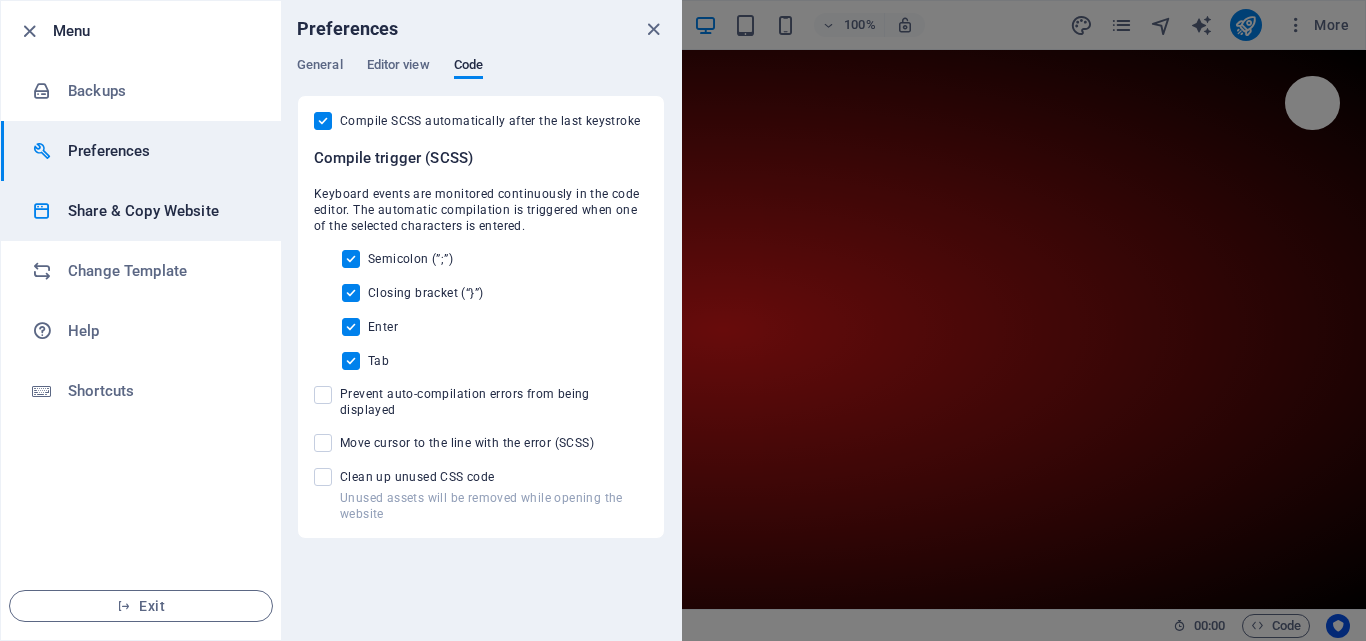 click on "Share & Copy Website" at bounding box center [160, 211] 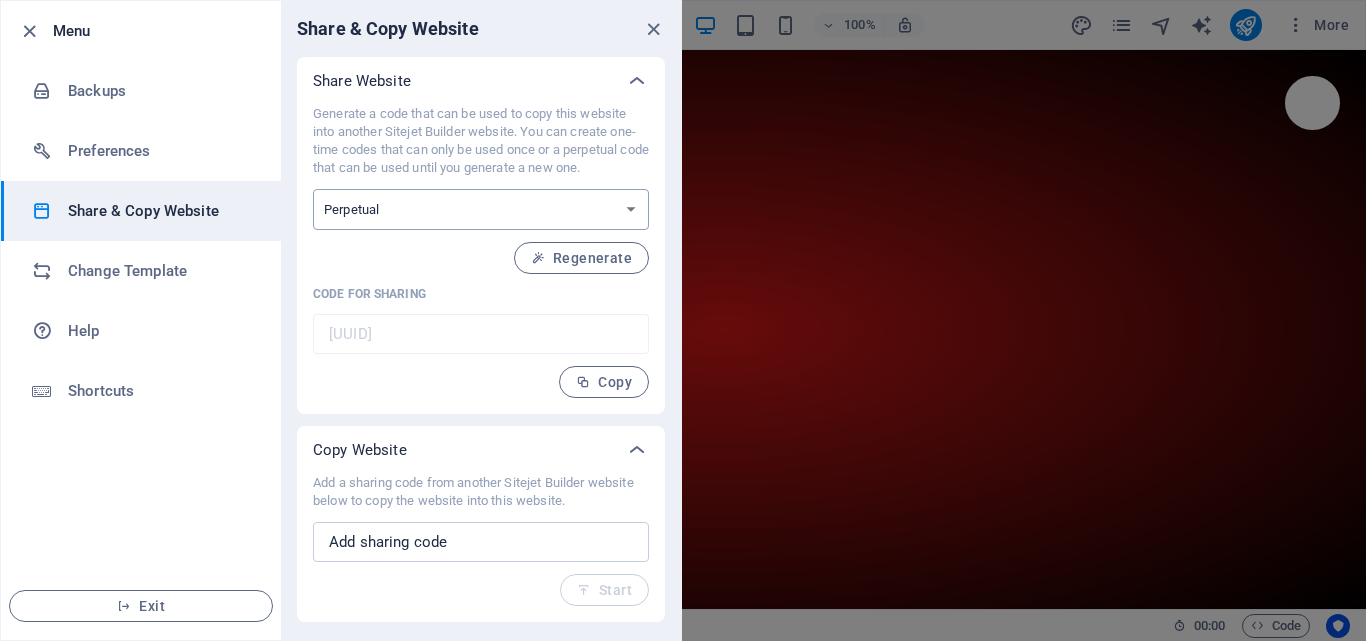 click on "One-time Perpetual" at bounding box center [481, 209] 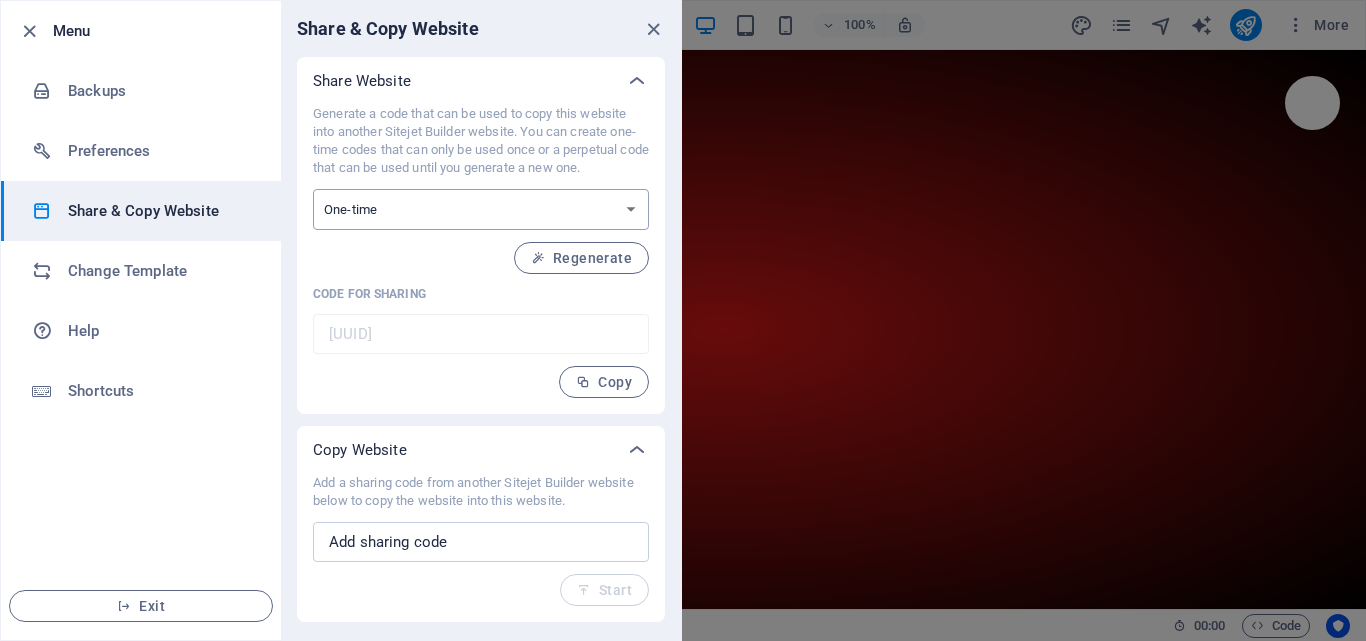 click on "One-time Perpetual" at bounding box center (481, 209) 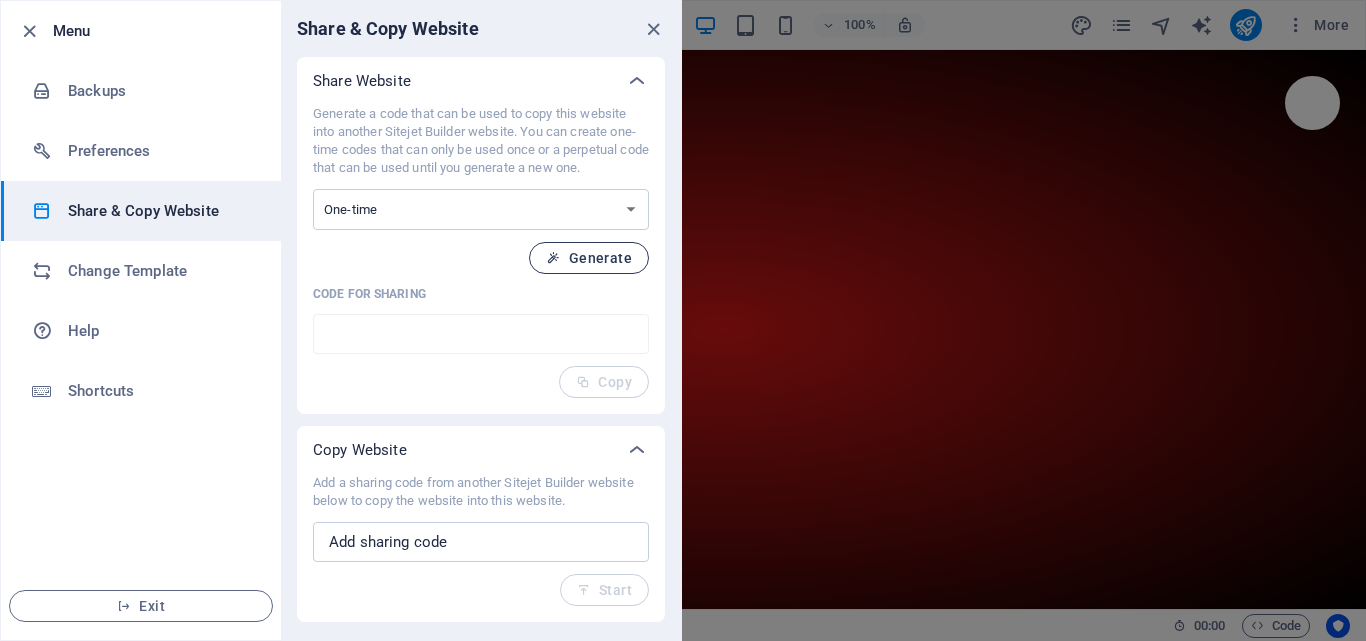 click on "Generate" at bounding box center (589, 258) 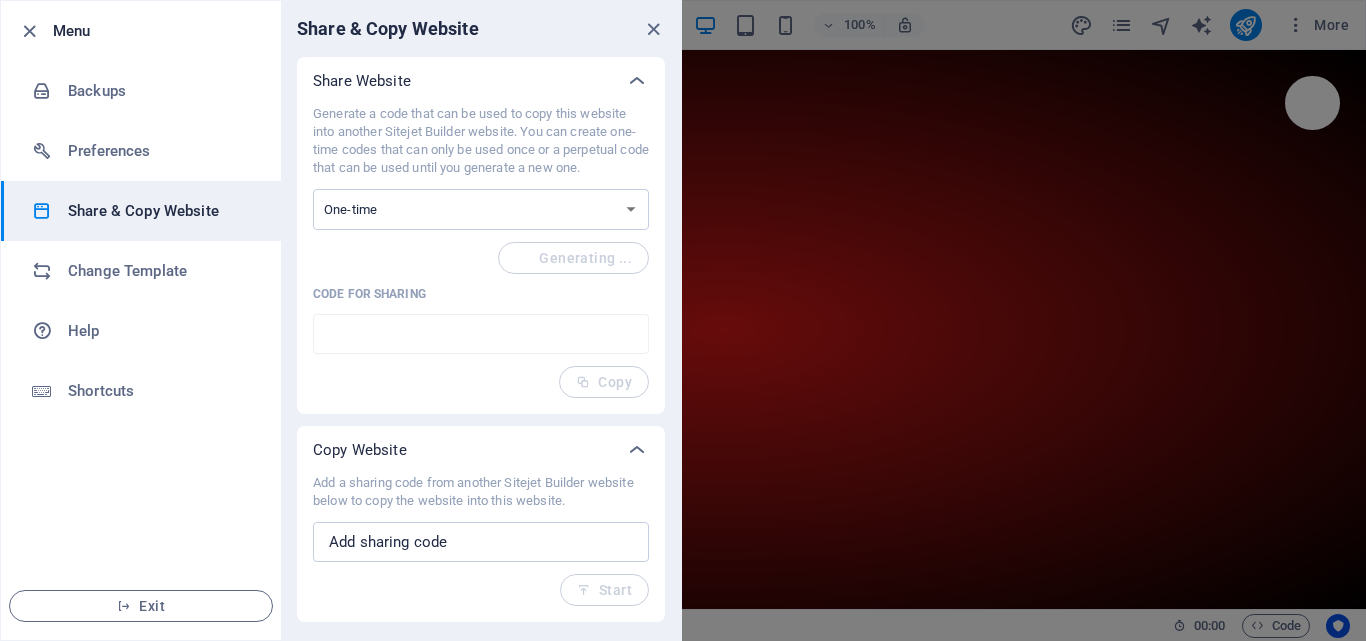 type on "[UUID]" 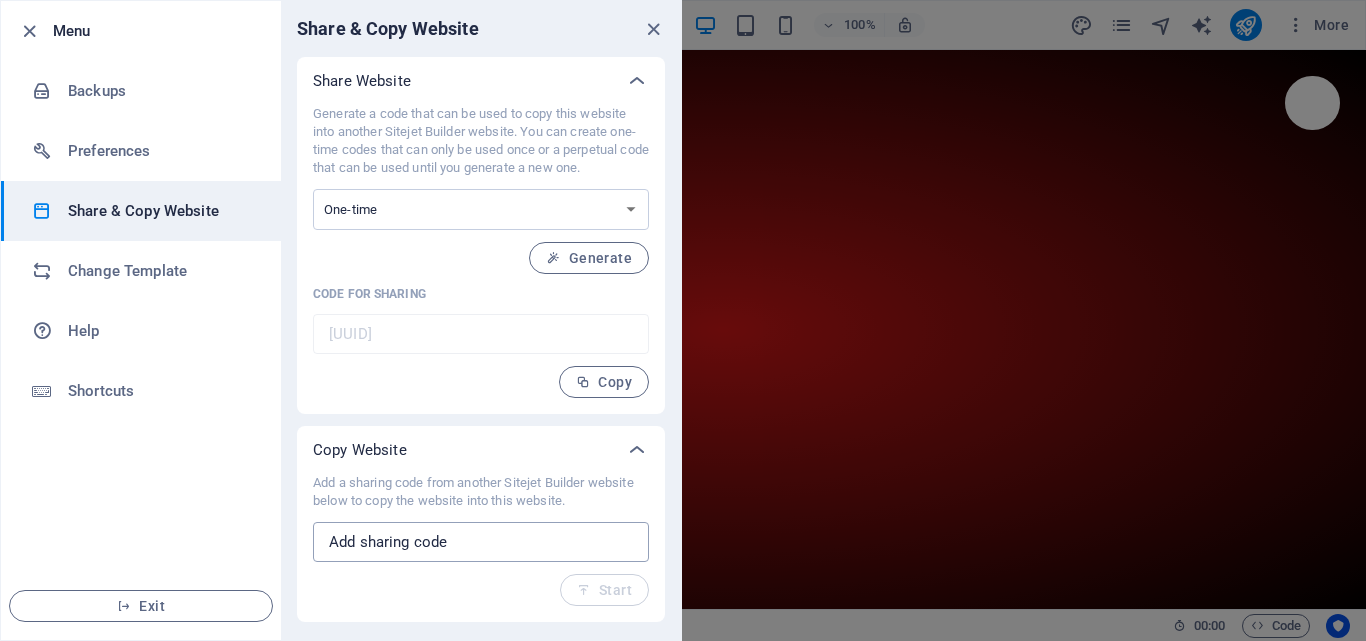 click at bounding box center [481, 542] 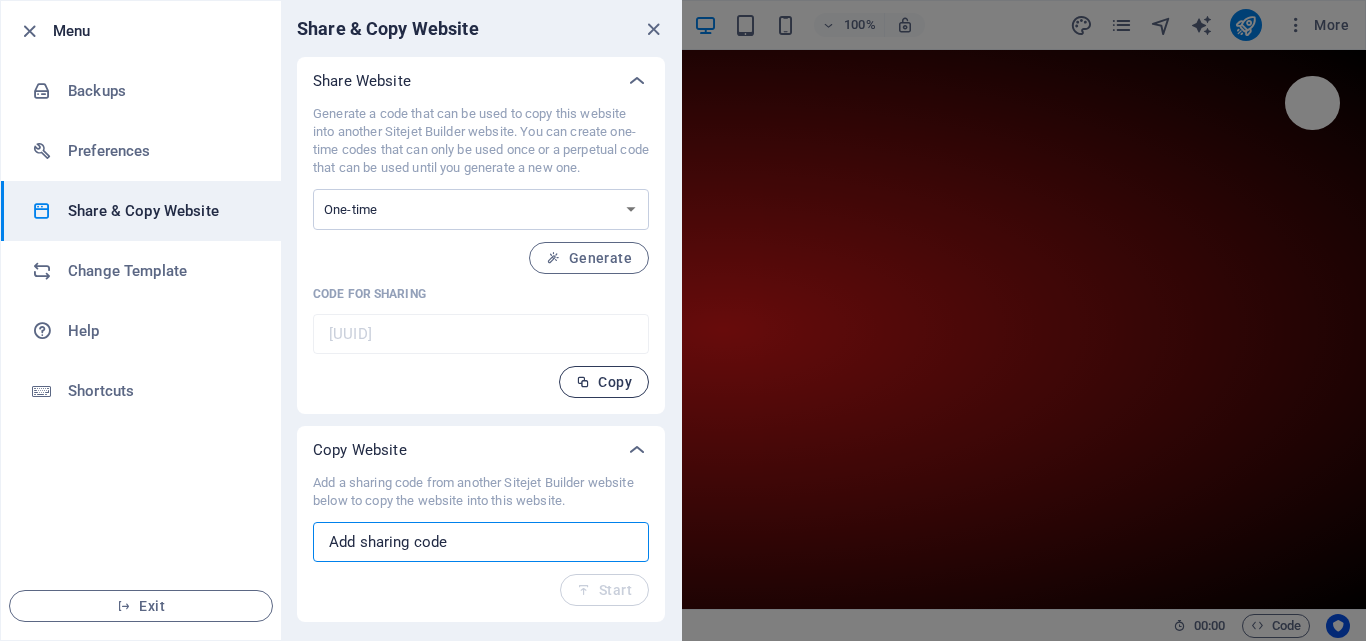 click on "Copy" at bounding box center (604, 382) 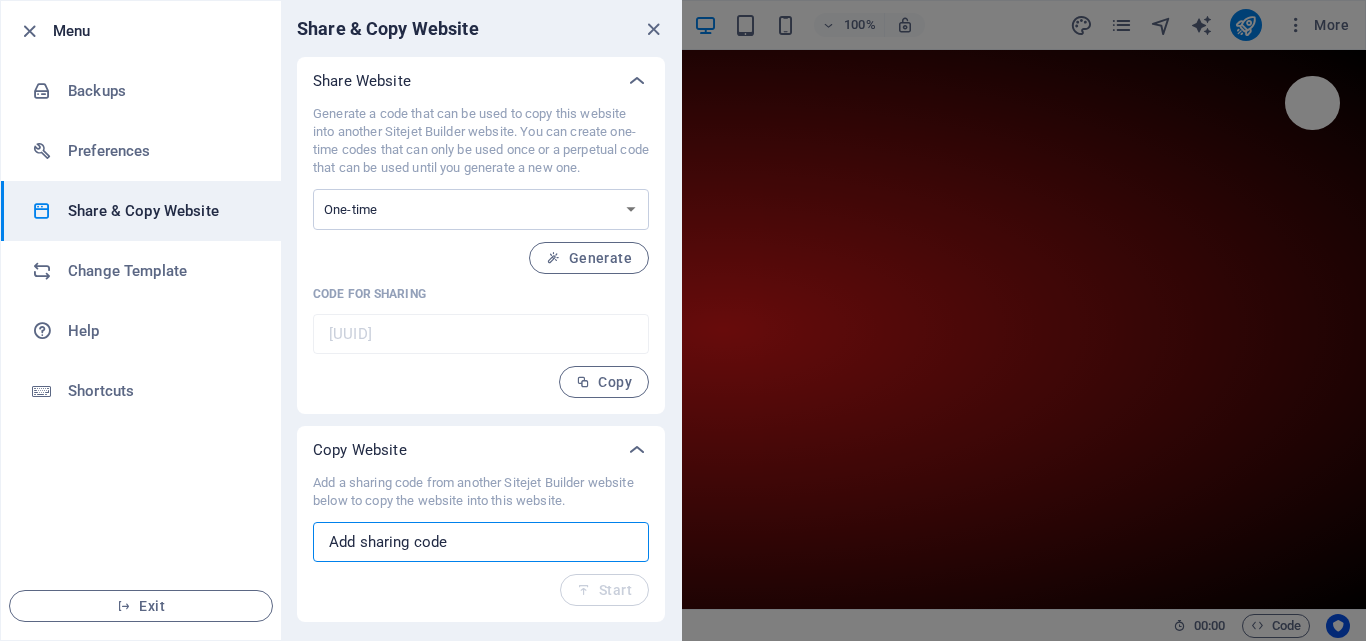 paste on "[UUID]" 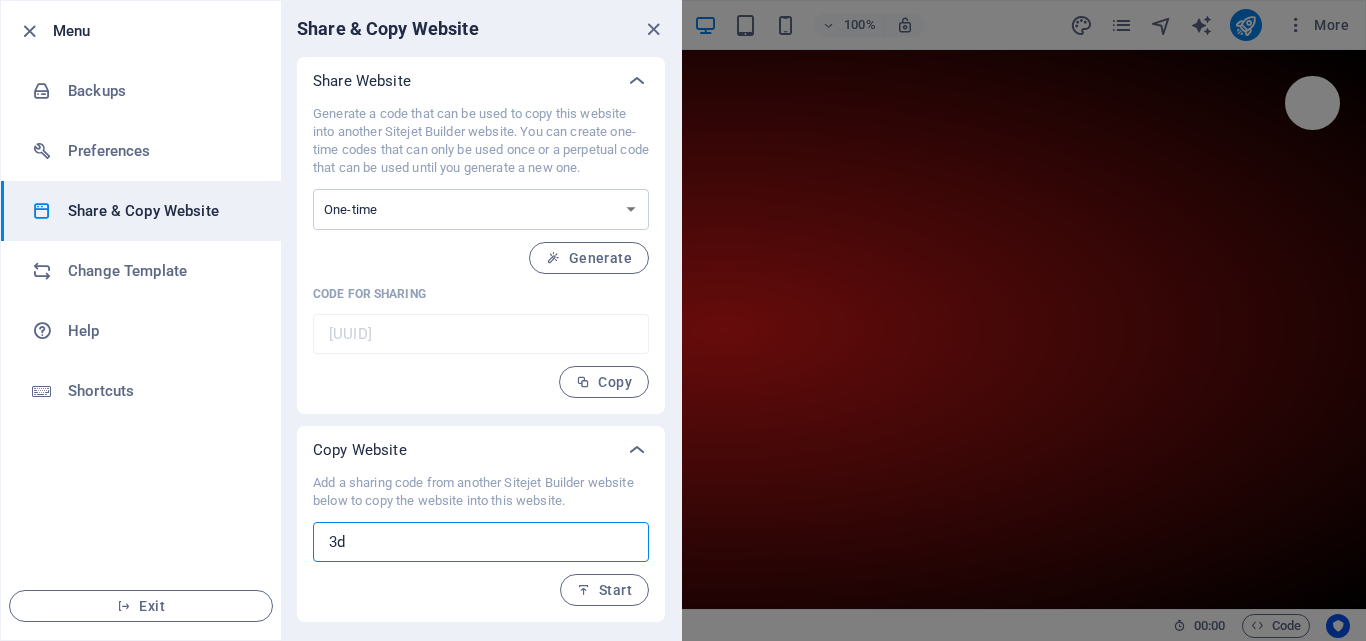 type on "3" 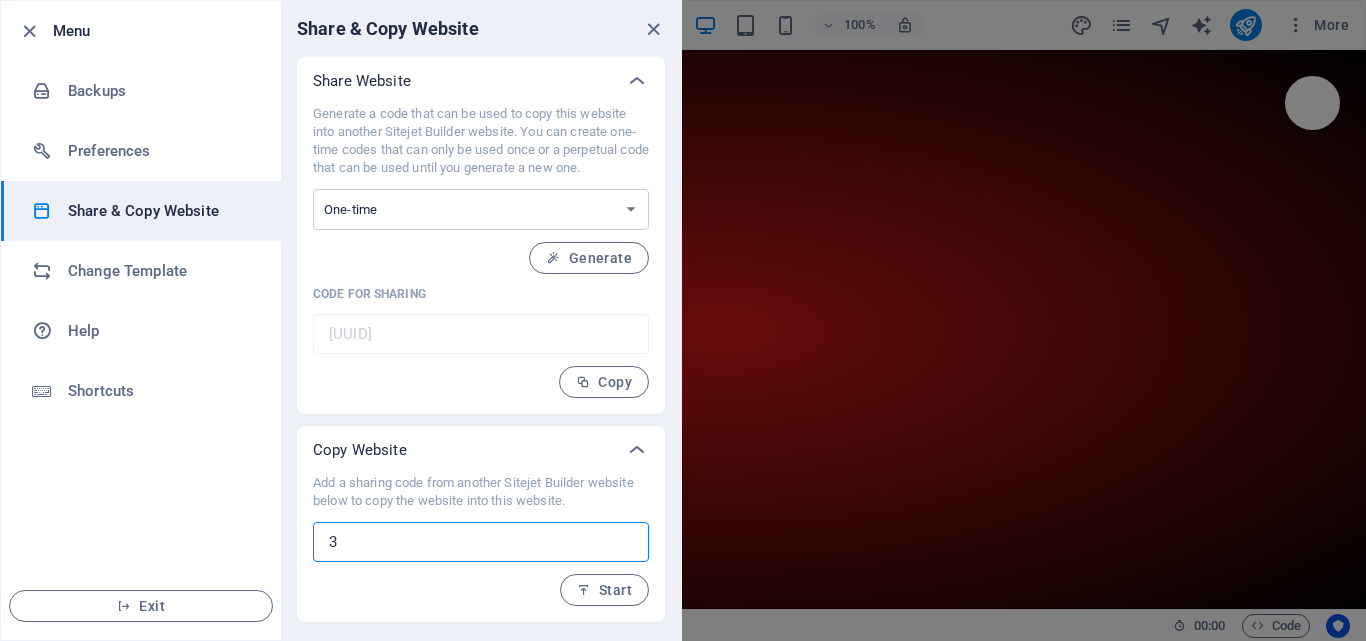 type 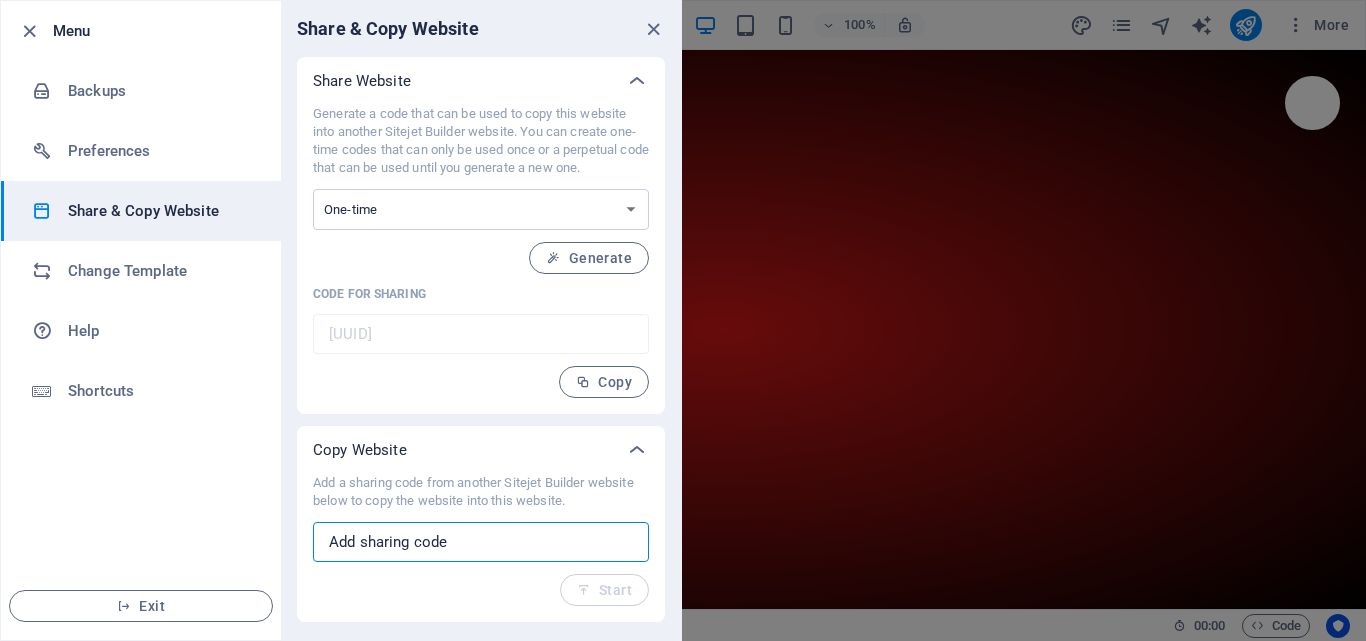 click on "Share Website Generate a code that can be used to copy this website into another Sitejet Builder website. You can create one-time codes that can only be used once or a perpetual code that can be used until you generate a new one. One-time Perpetual Generate Code for sharing [UUID] ​ Copy Copy Website Add a sharing code from another Sitejet Builder website below to copy the website into this website. ​ Start" at bounding box center (481, 339) 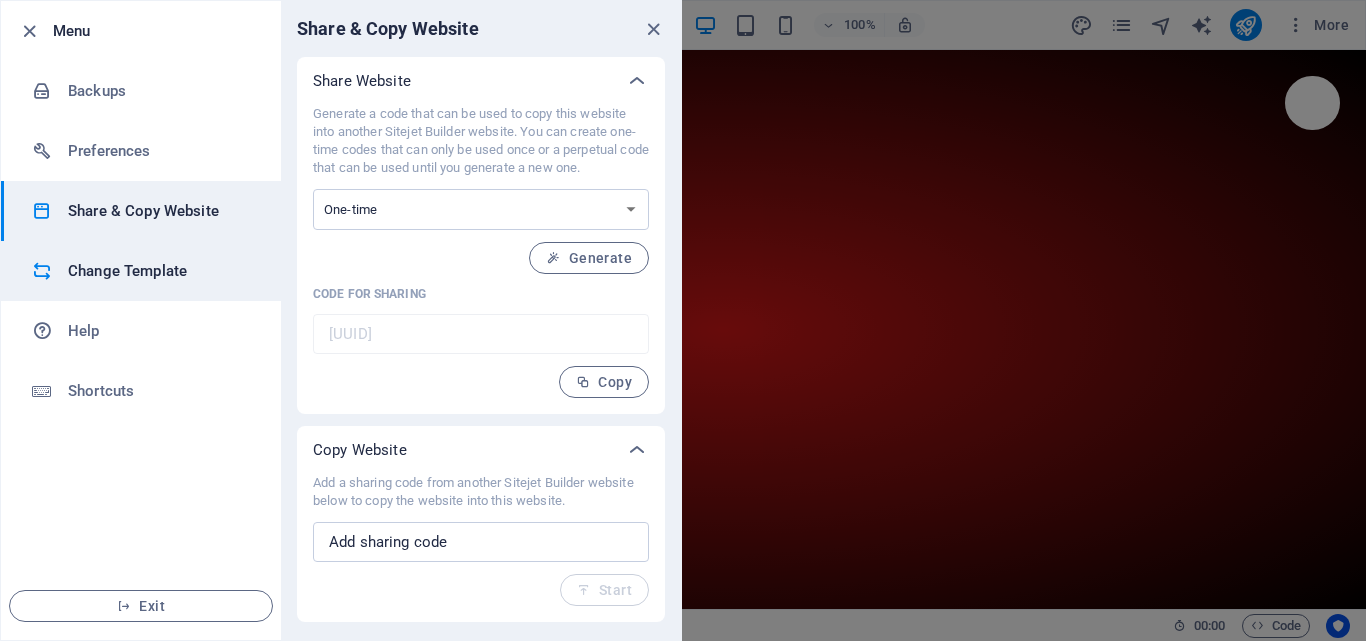 click on "Change Template" at bounding box center [160, 271] 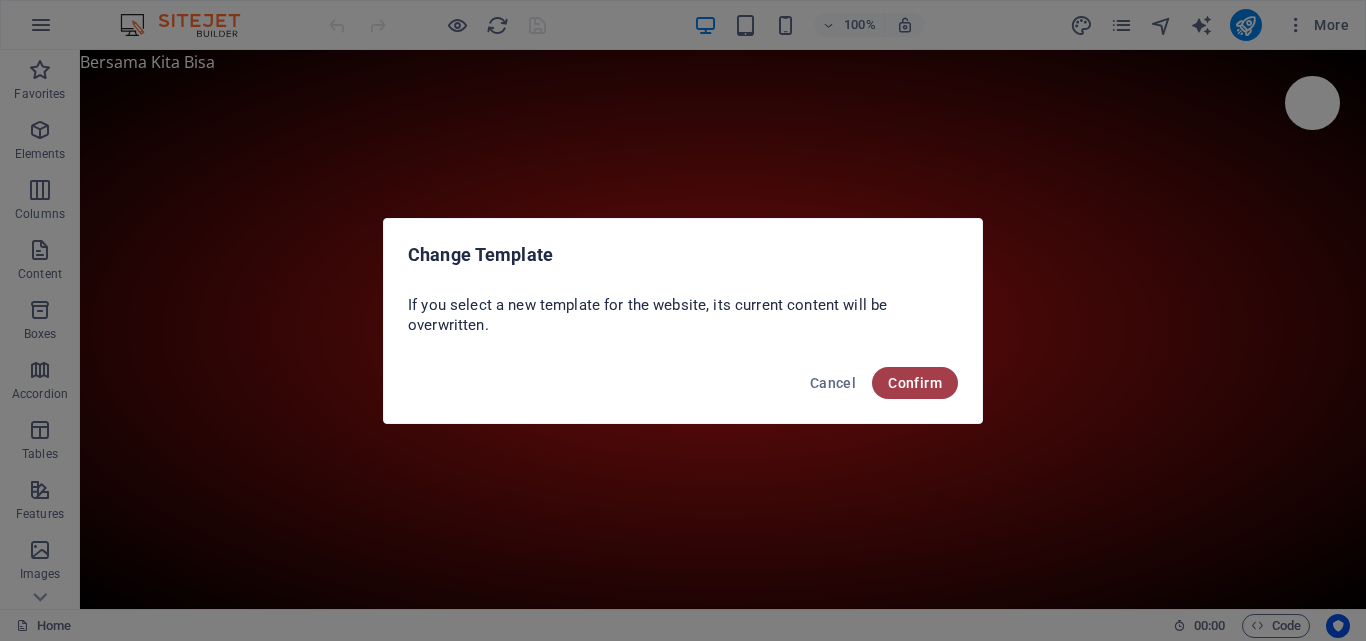 click on "Confirm" at bounding box center (915, 383) 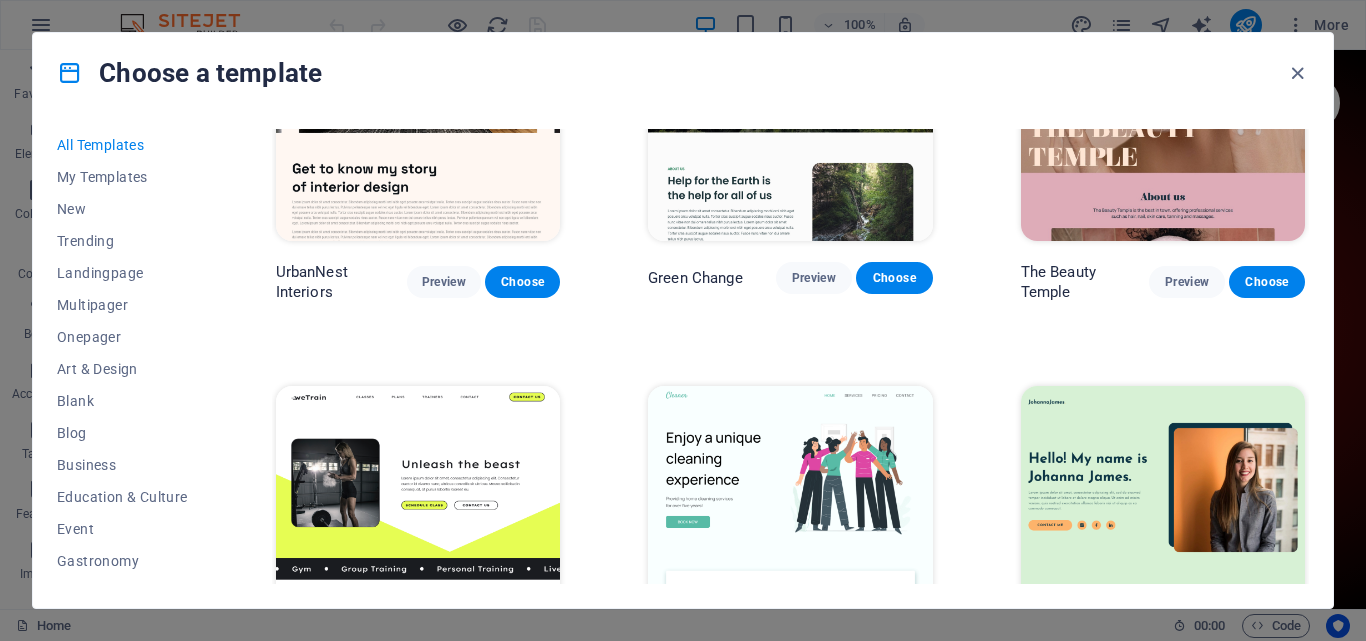 scroll, scrollTop: 1900, scrollLeft: 0, axis: vertical 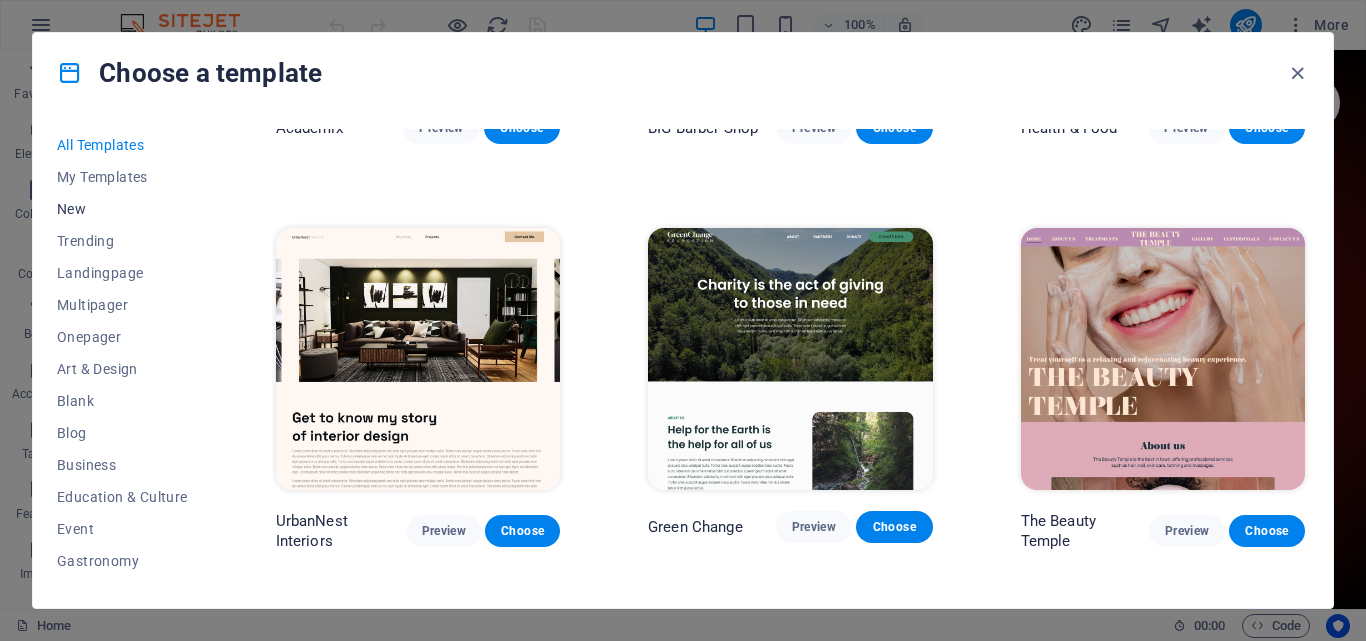 click on "New" at bounding box center [122, 209] 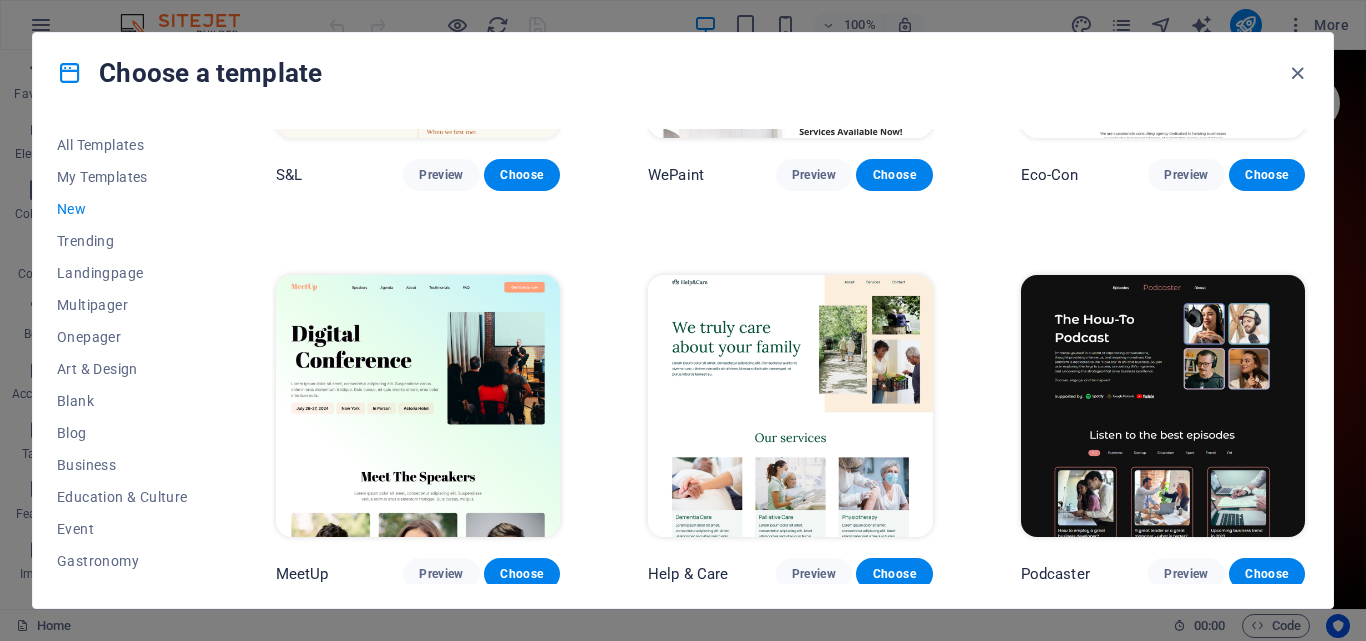 scroll, scrollTop: 1049, scrollLeft: 0, axis: vertical 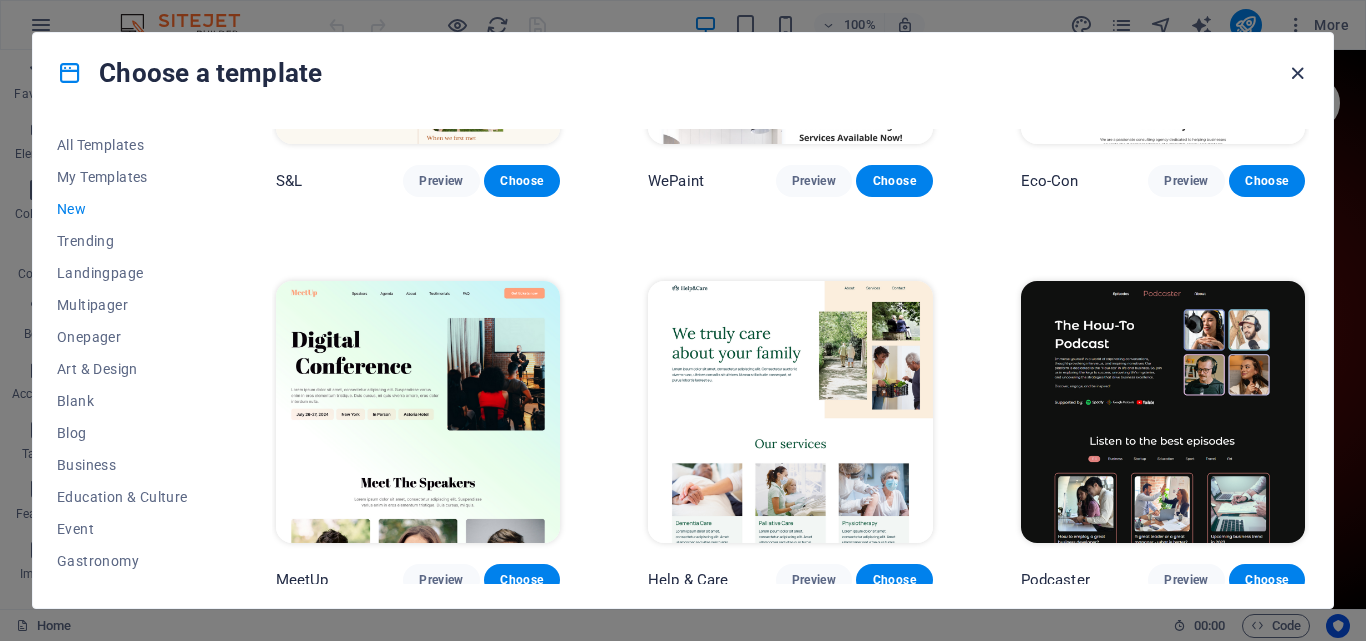 click at bounding box center [1297, 73] 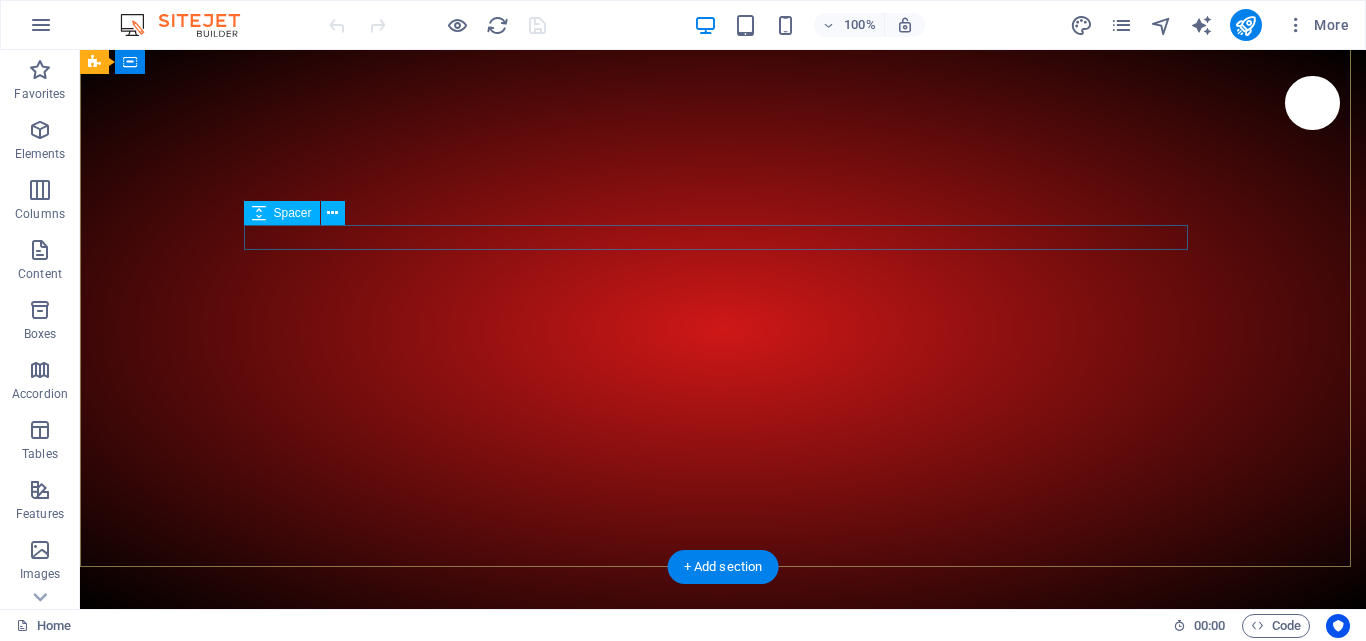 scroll, scrollTop: 600, scrollLeft: 0, axis: vertical 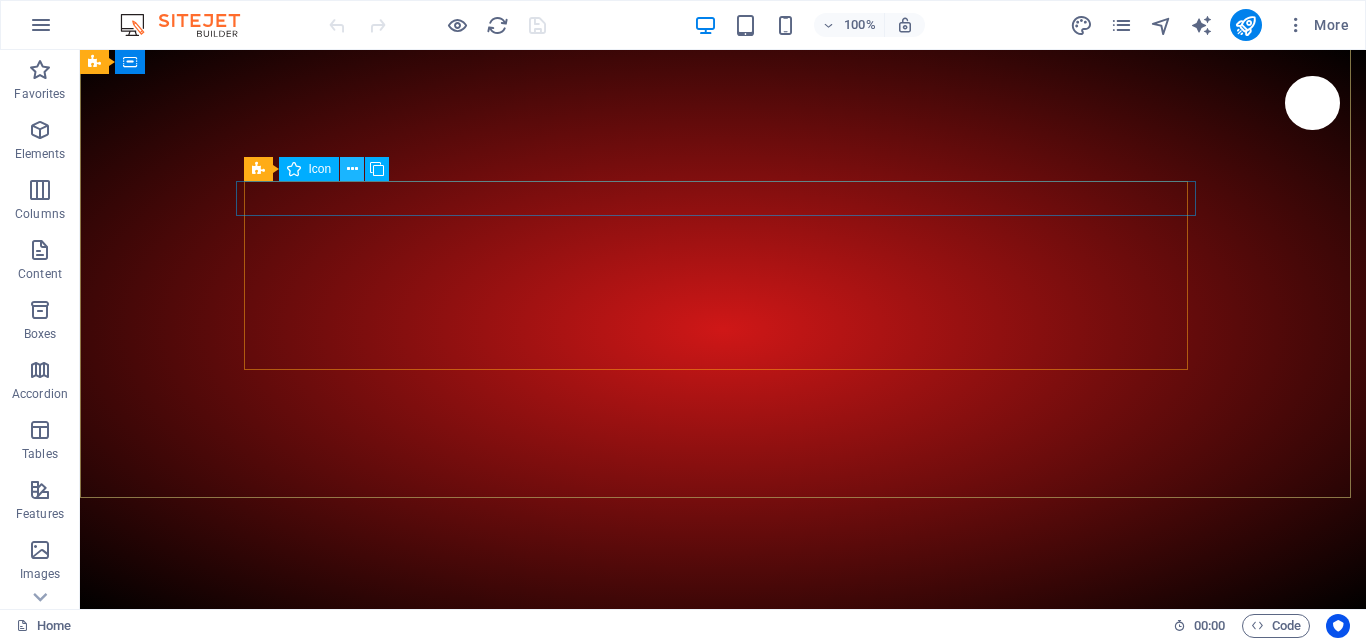 click at bounding box center (352, 169) 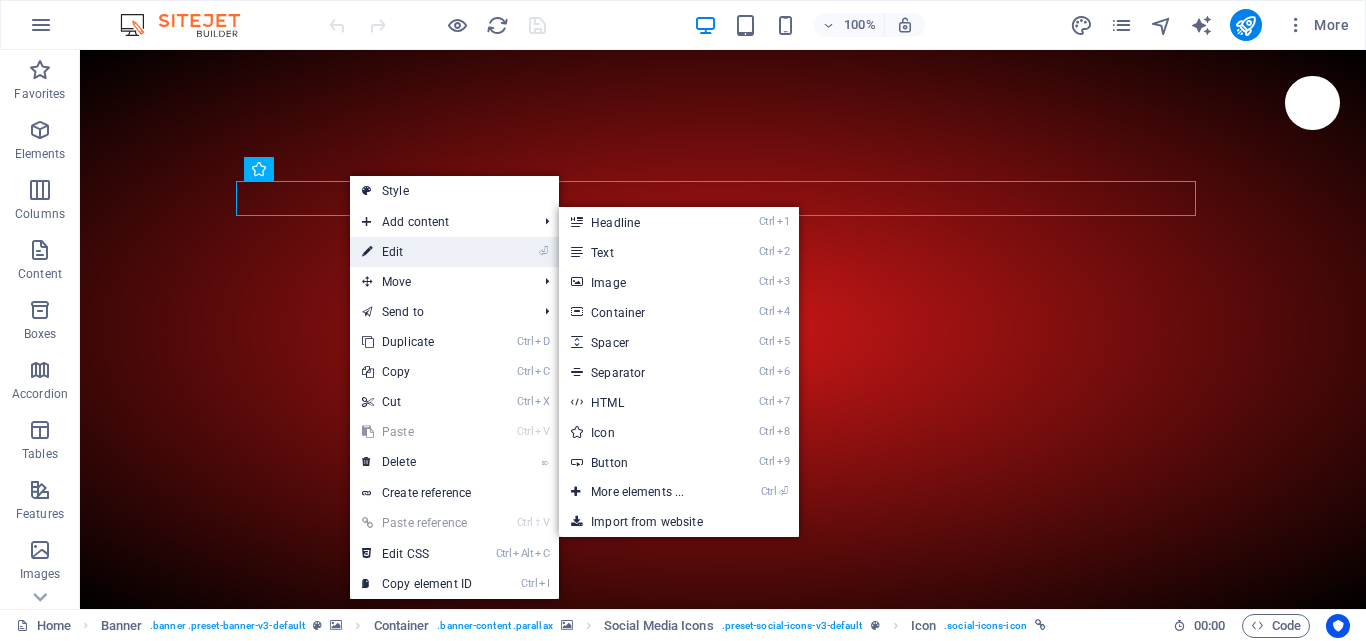click on "⏎  Edit" at bounding box center (417, 252) 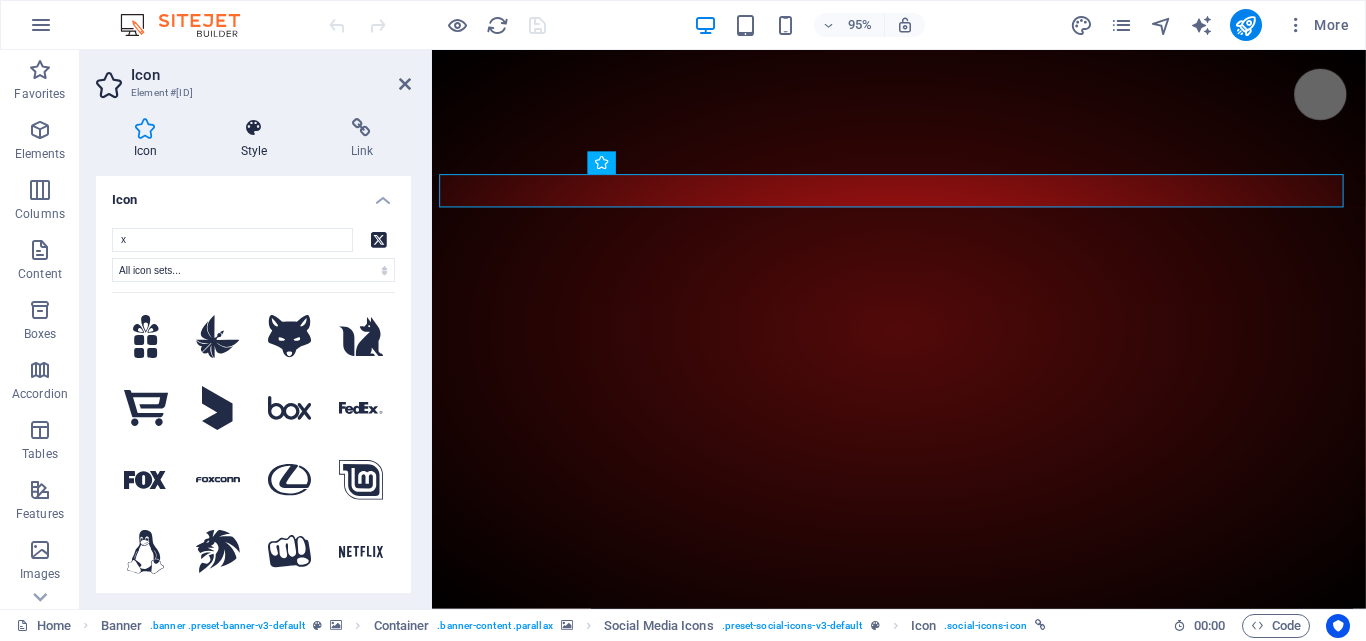 click on "Style" at bounding box center (258, 139) 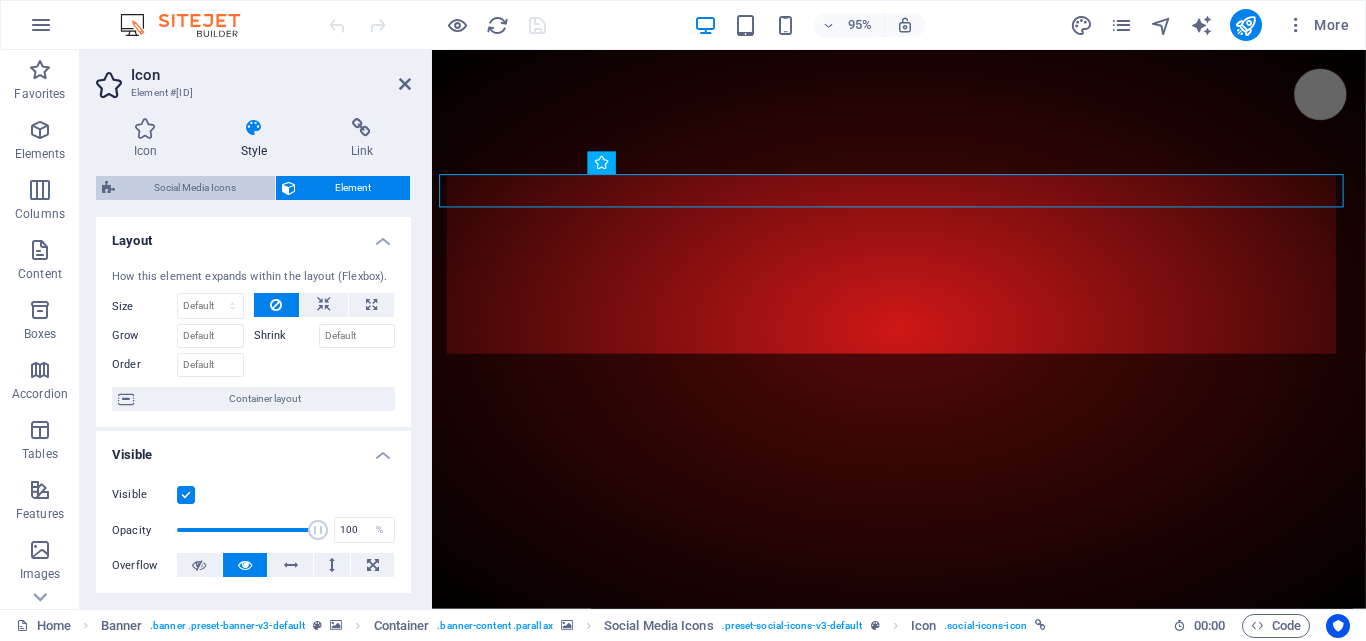 click on "Social Media Icons" at bounding box center [195, 188] 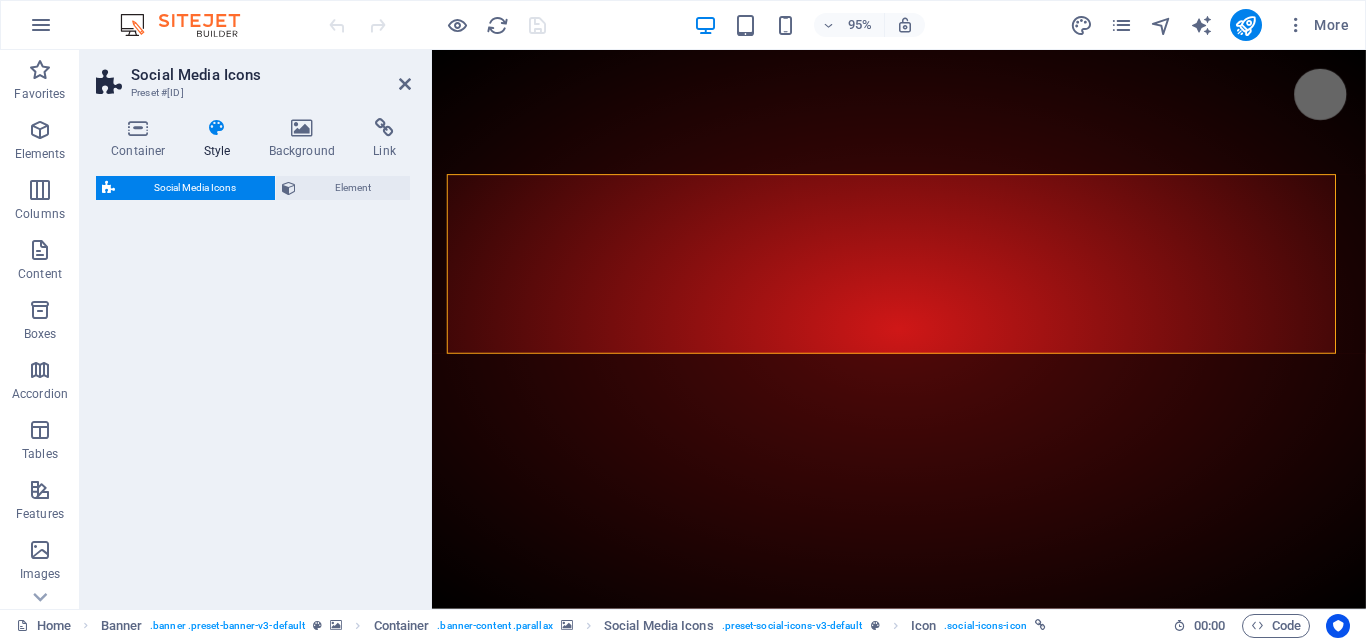 select on "rem" 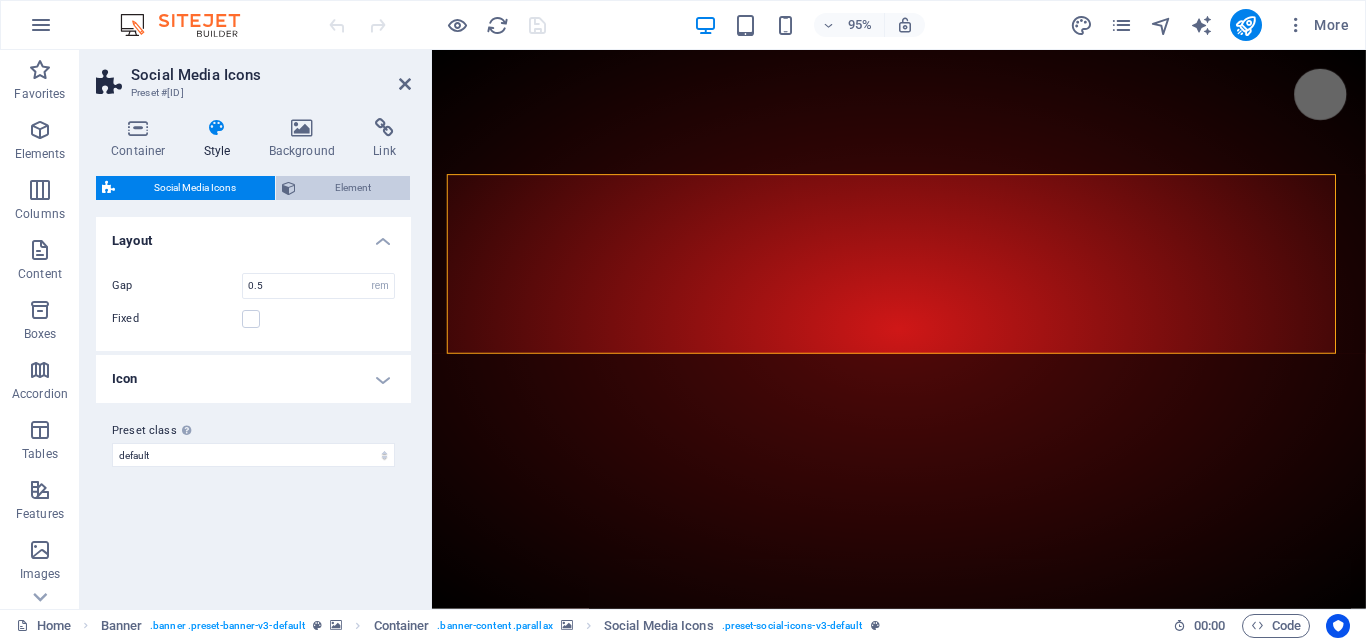 click on "Element" at bounding box center [353, 188] 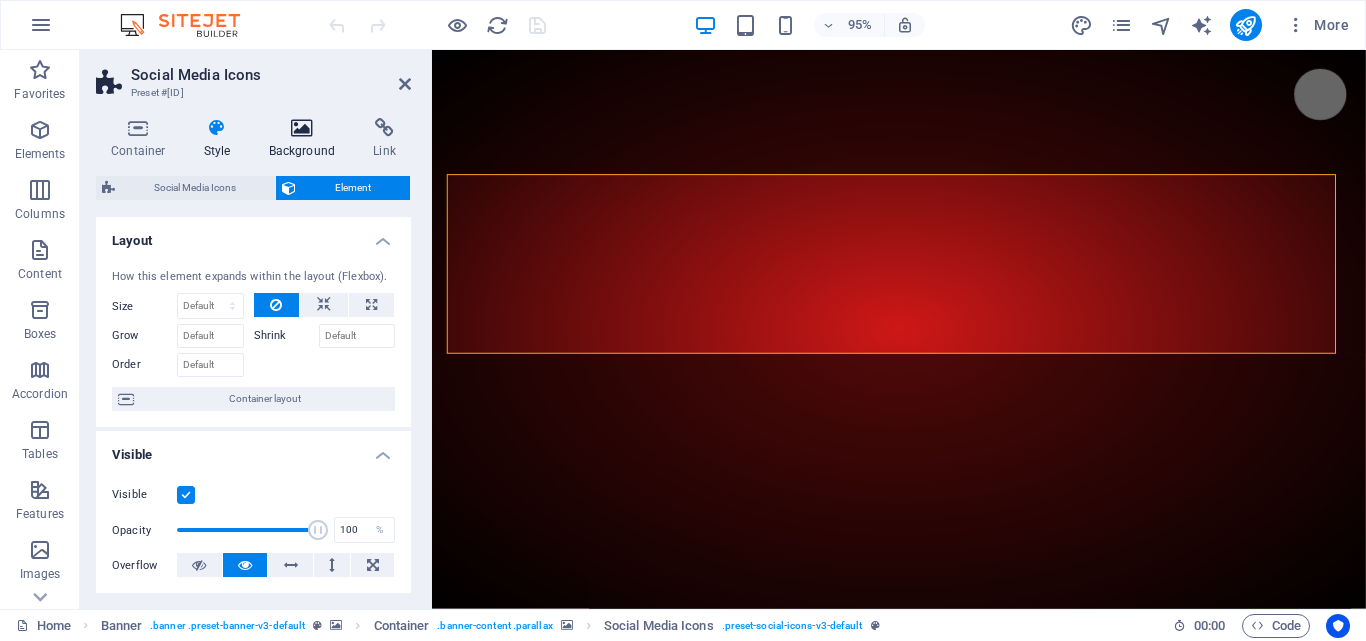 click at bounding box center (302, 128) 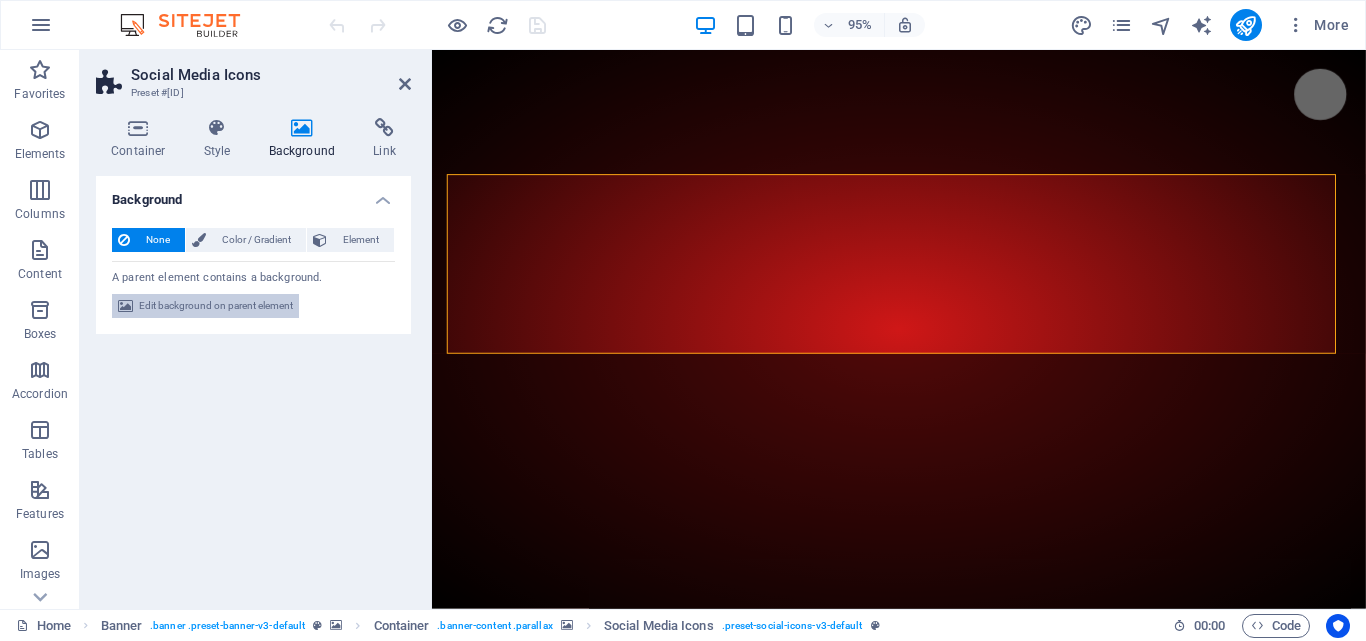 click on "Edit background on parent element" at bounding box center (216, 306) 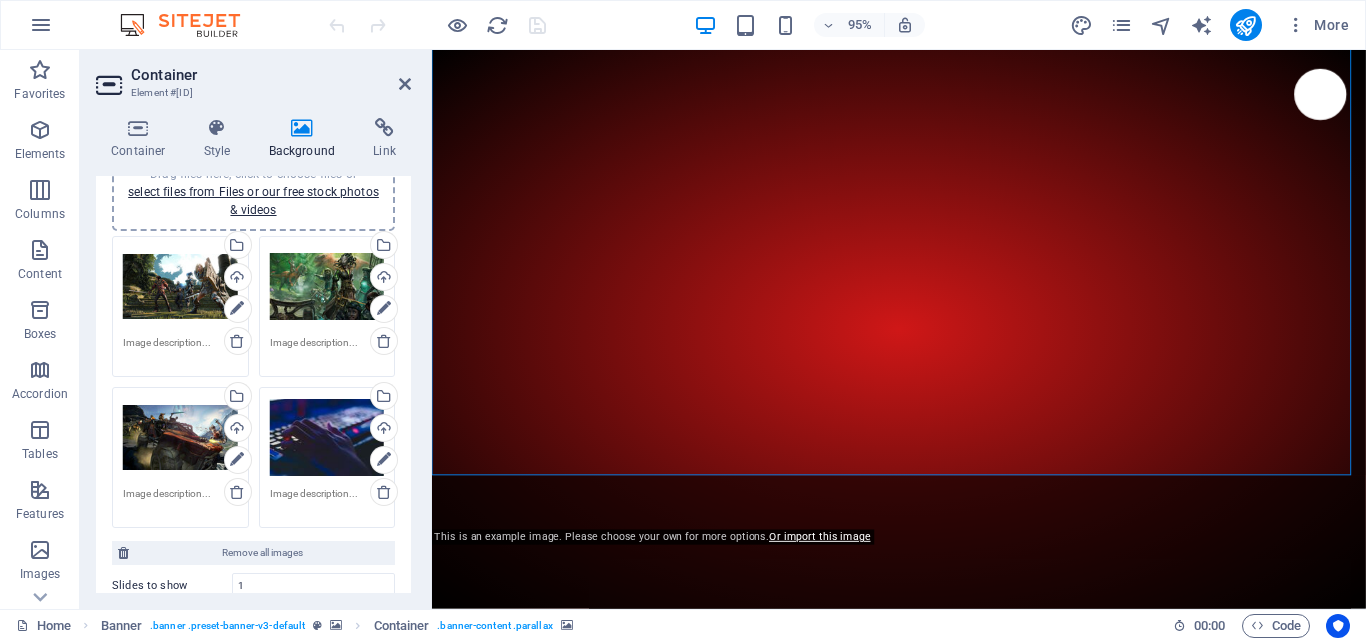 scroll, scrollTop: 100, scrollLeft: 0, axis: vertical 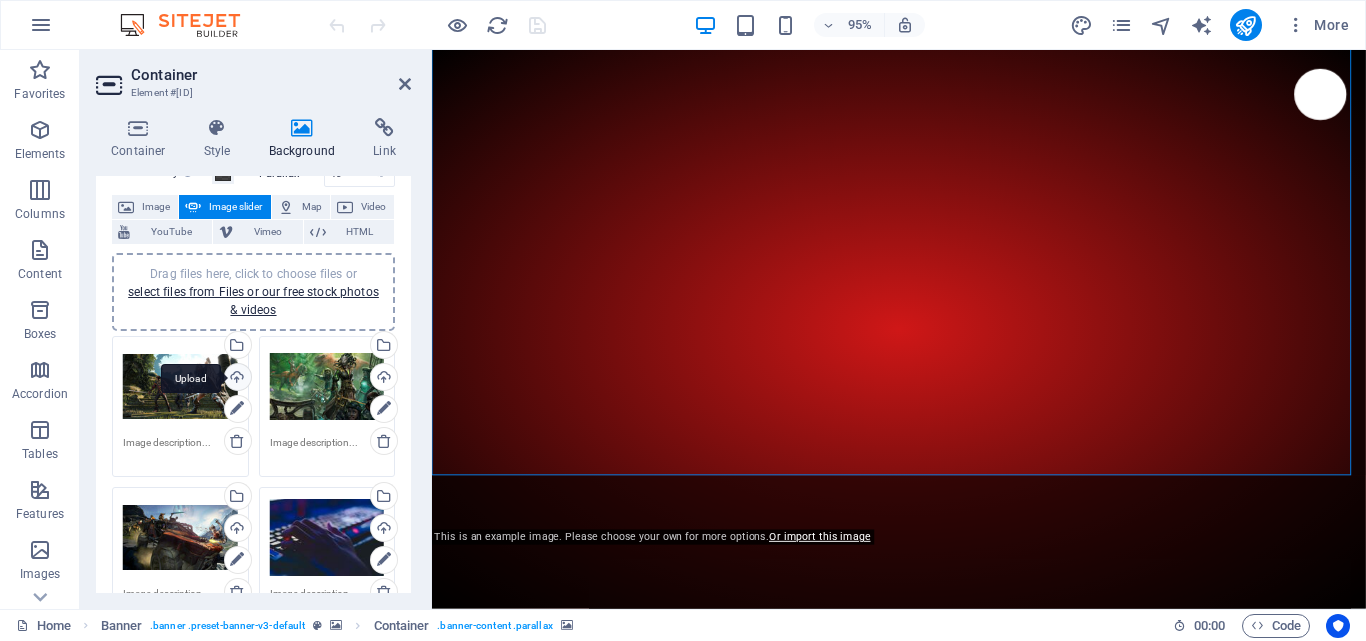 click on "Upload" at bounding box center (236, 379) 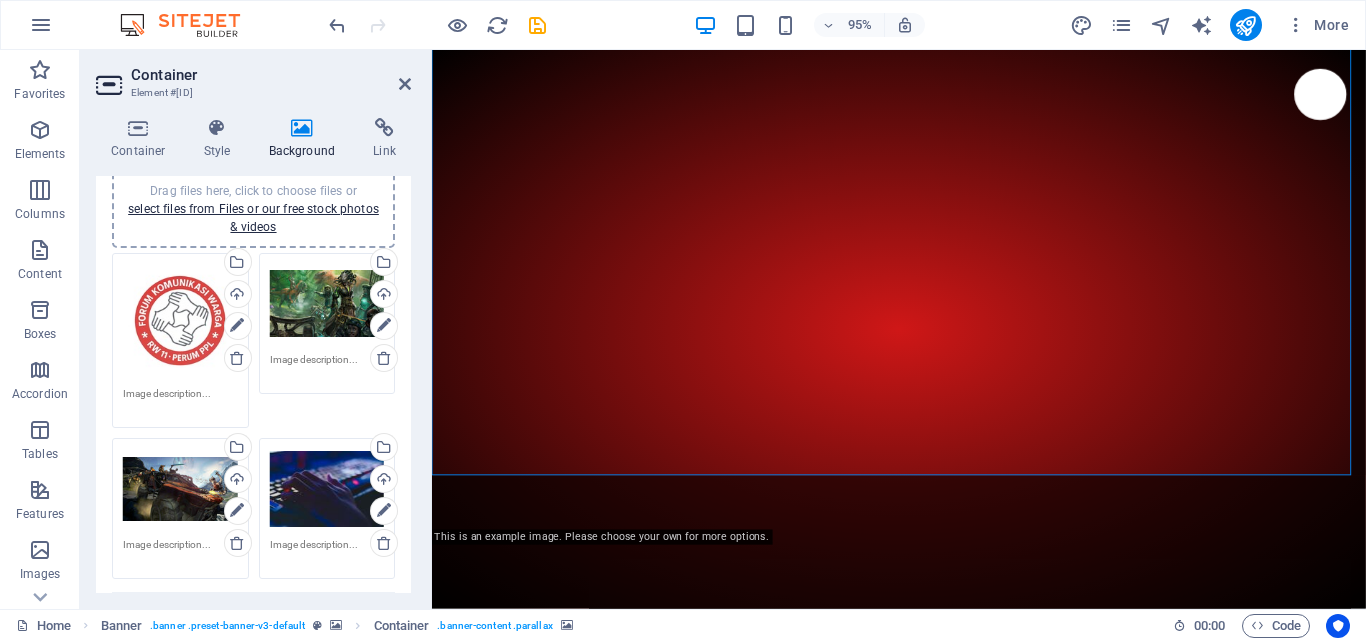 scroll, scrollTop: 200, scrollLeft: 0, axis: vertical 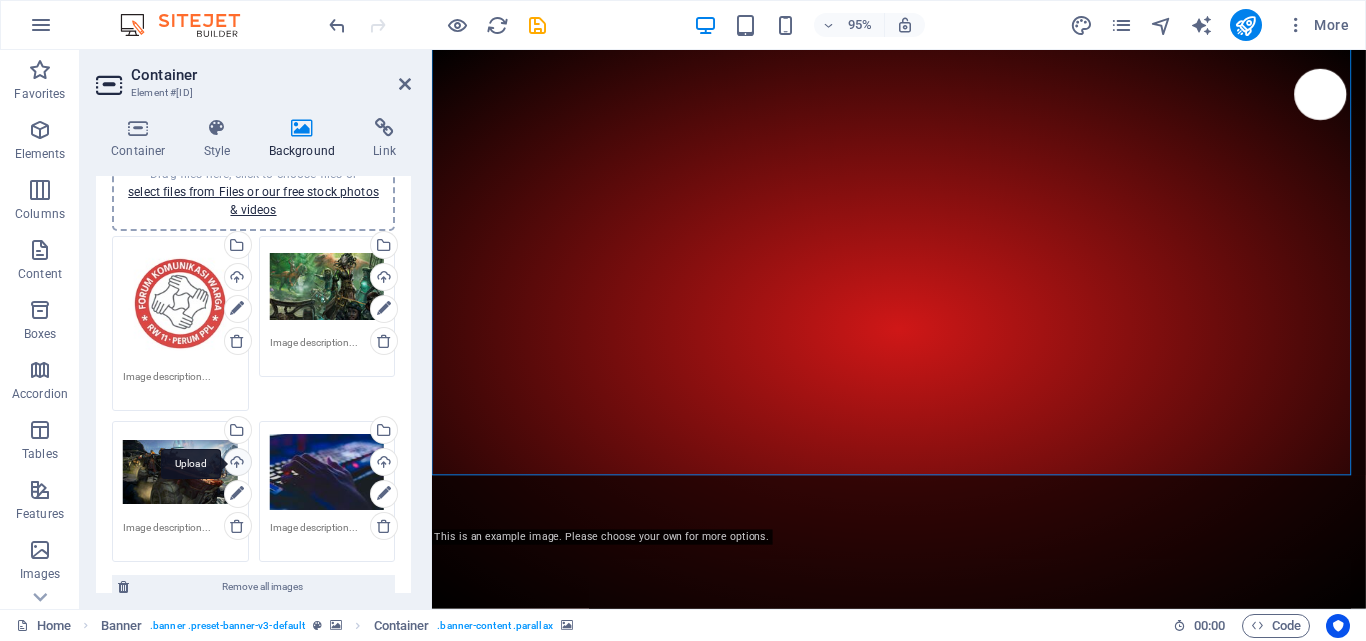 click on "Upload" at bounding box center [236, 464] 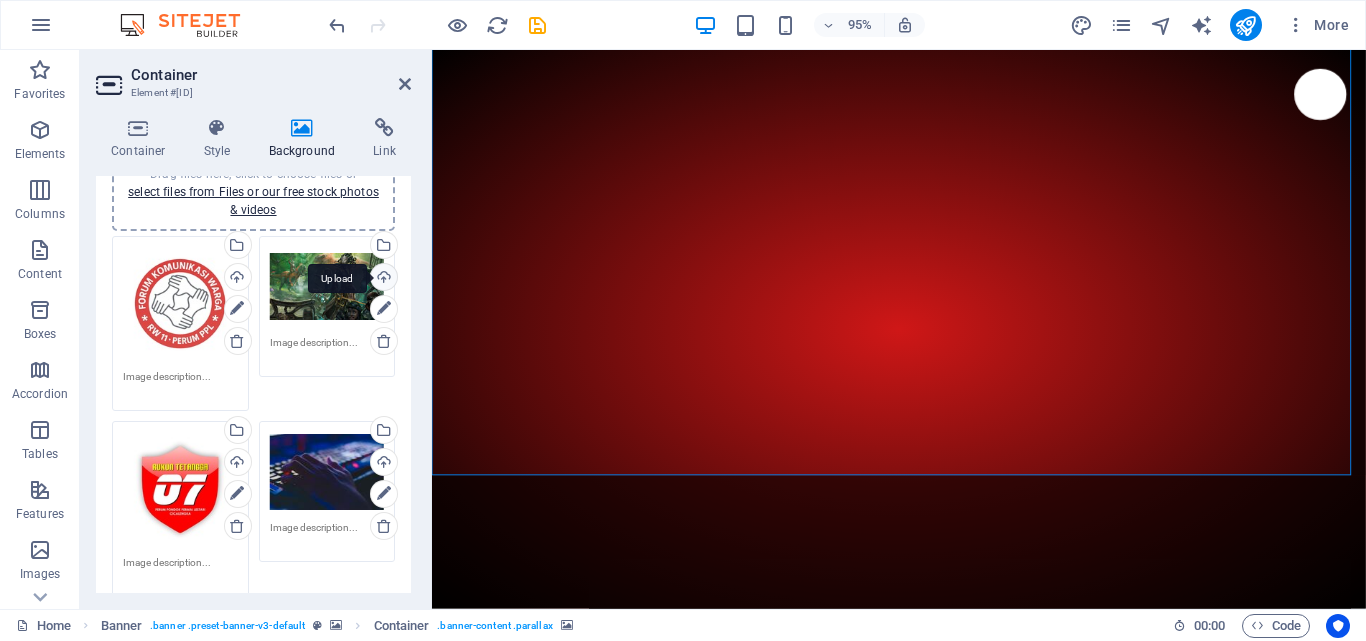 click on "Upload" at bounding box center [382, 279] 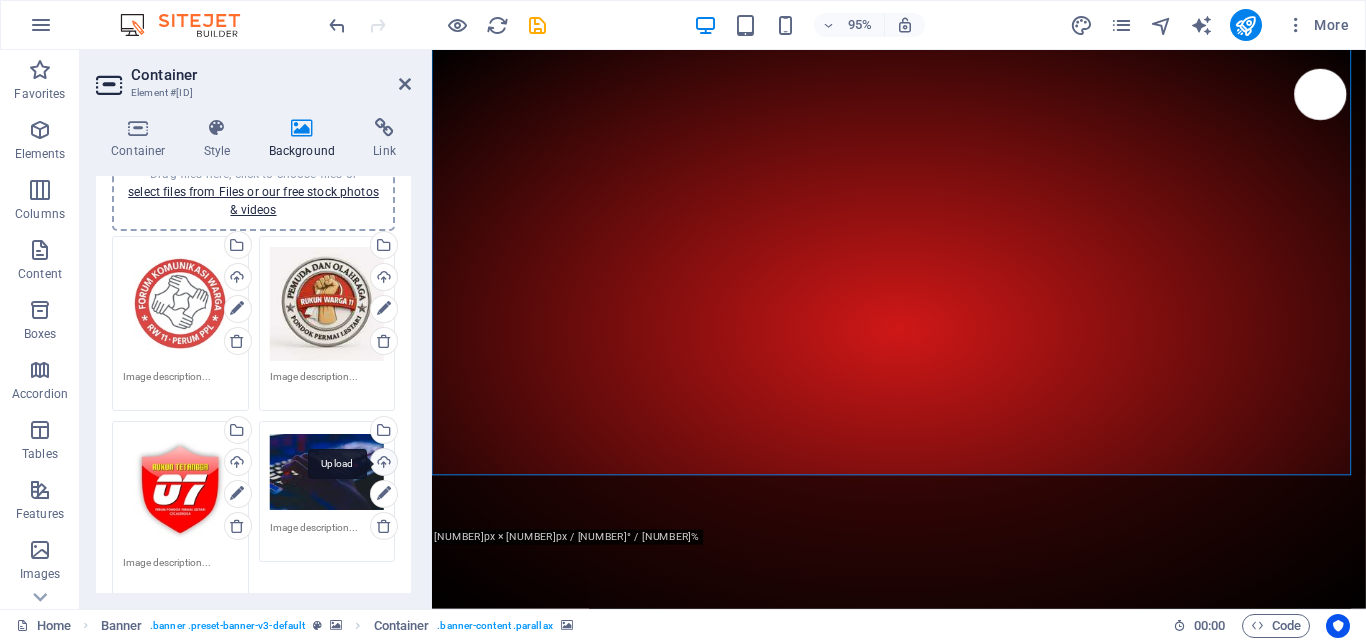 click on "Upload" at bounding box center (382, 464) 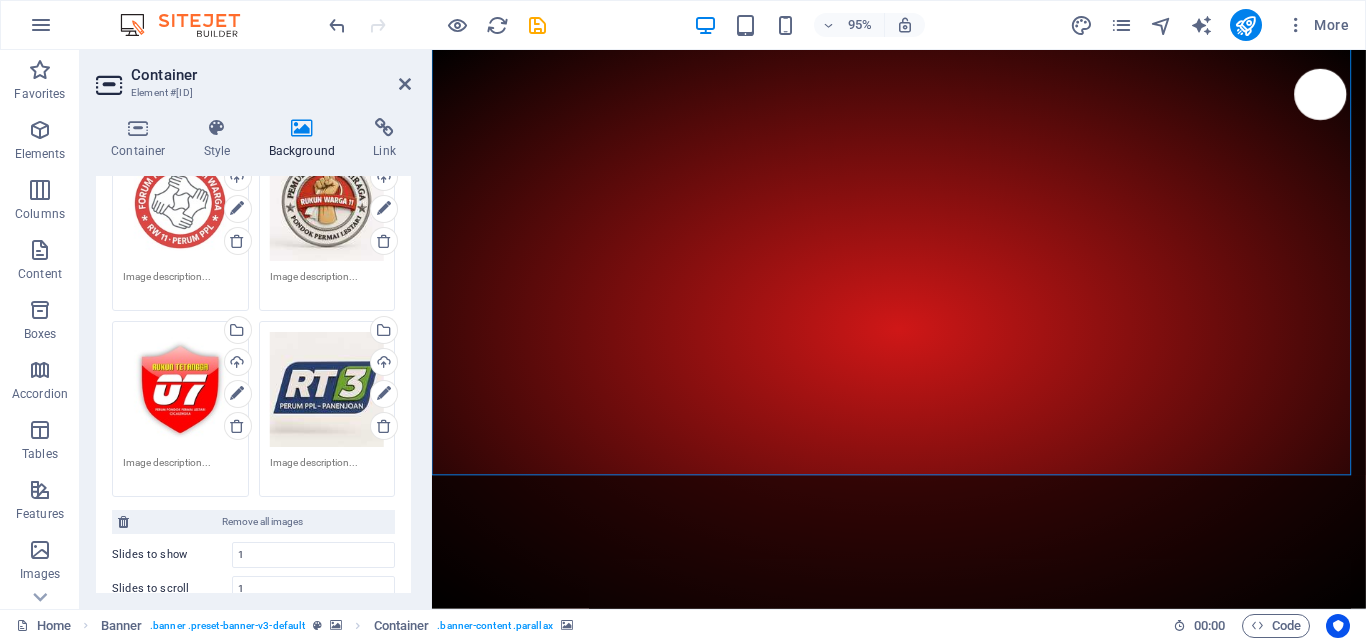 scroll, scrollTop: 0, scrollLeft: 0, axis: both 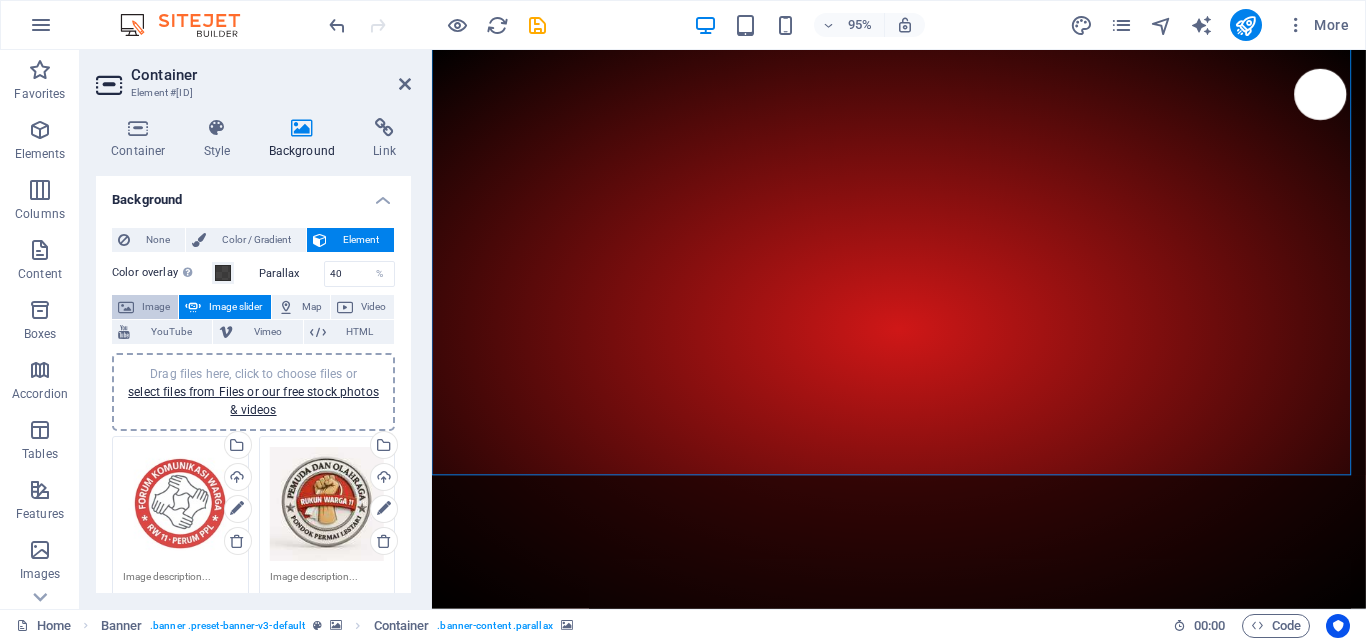 click on "Image" at bounding box center (156, 307) 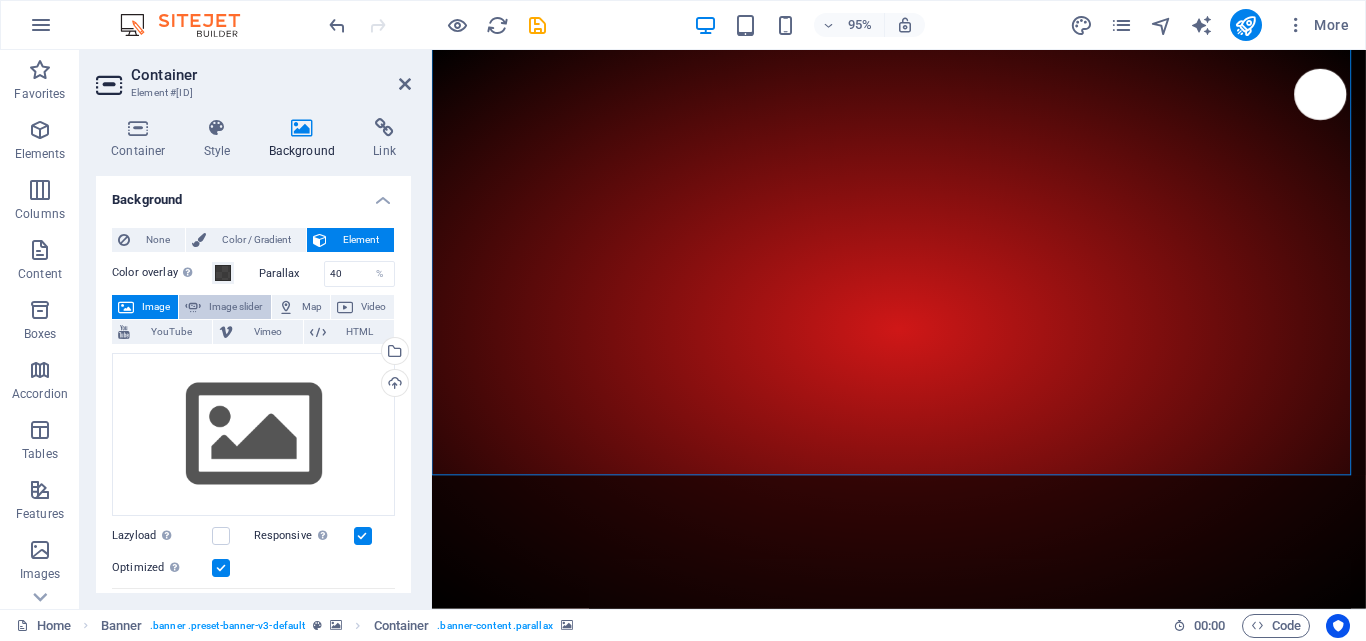 click on "Image slider" at bounding box center (235, 307) 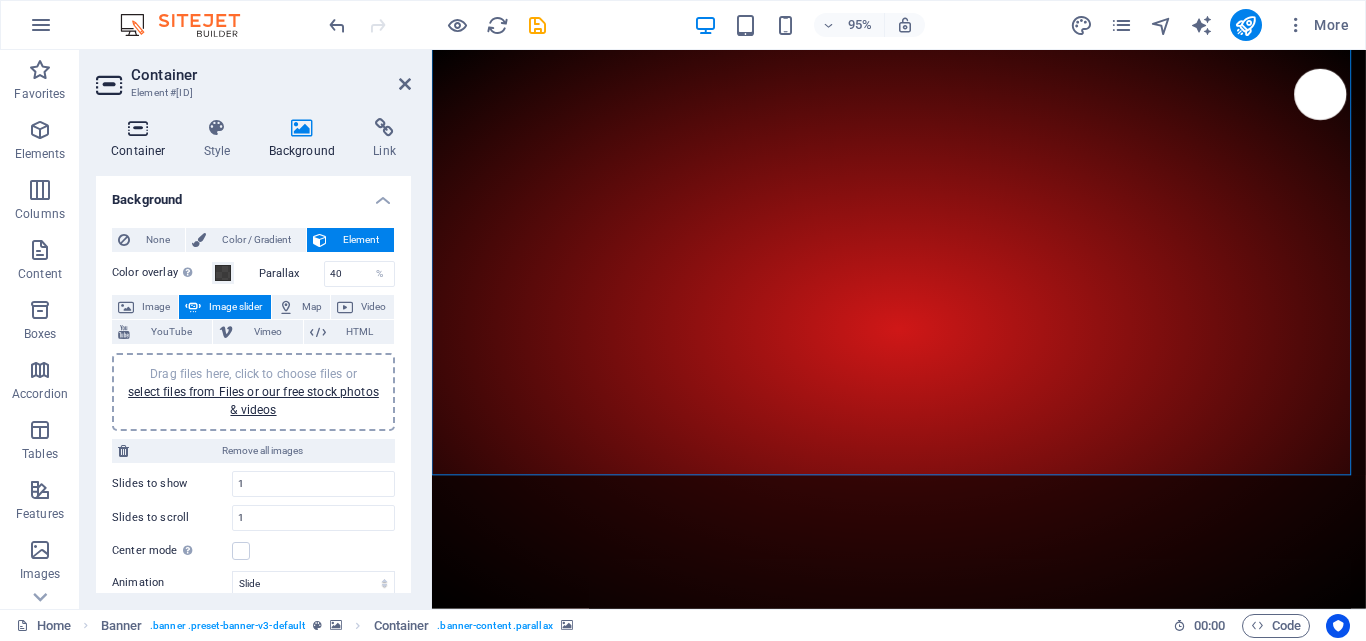 click at bounding box center [138, 128] 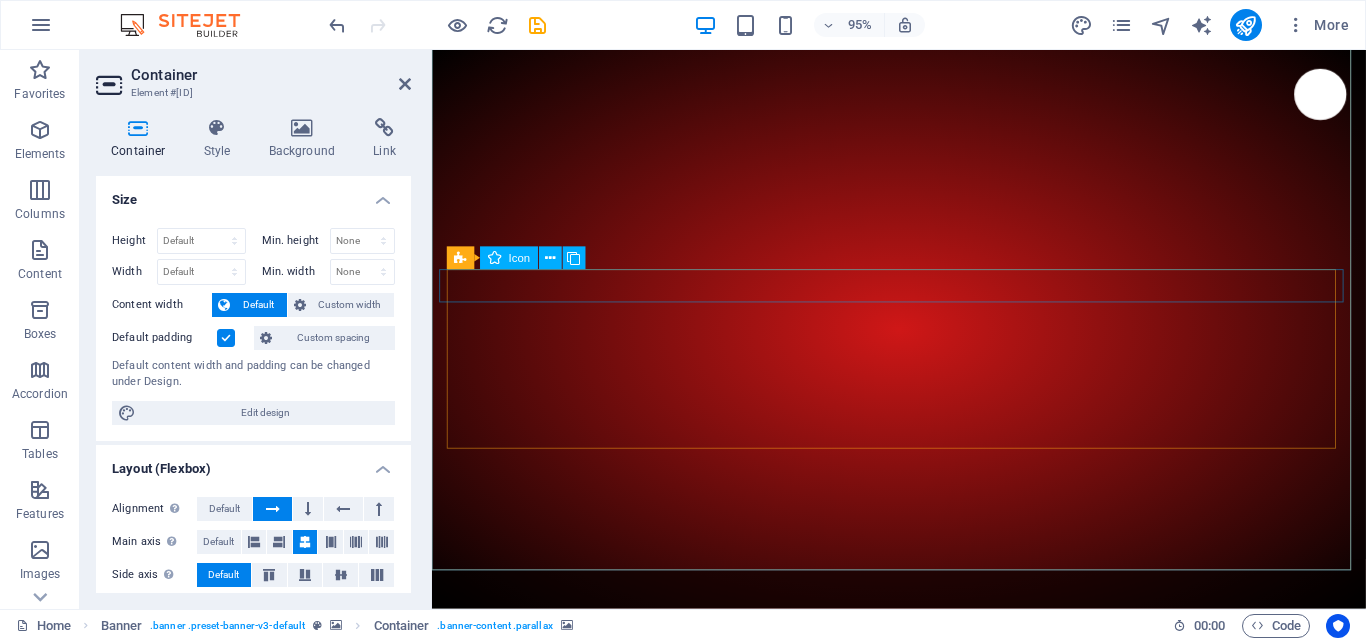 scroll, scrollTop: 500, scrollLeft: 0, axis: vertical 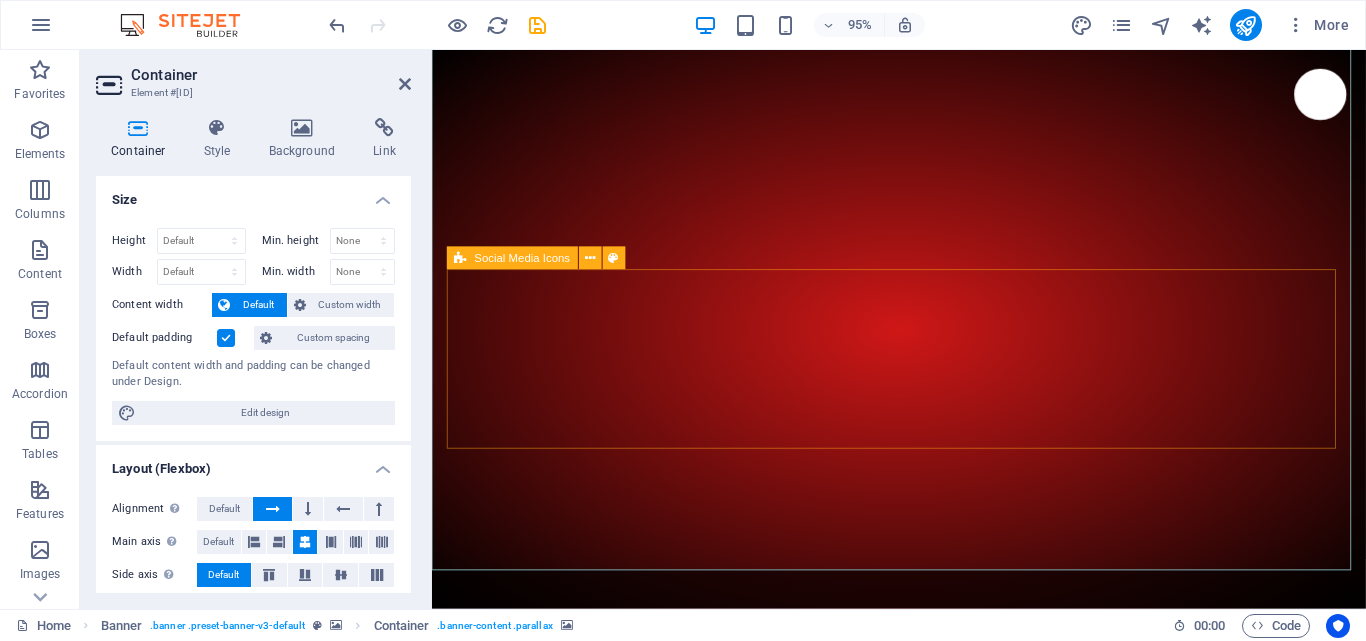 click at bounding box center [461, 258] 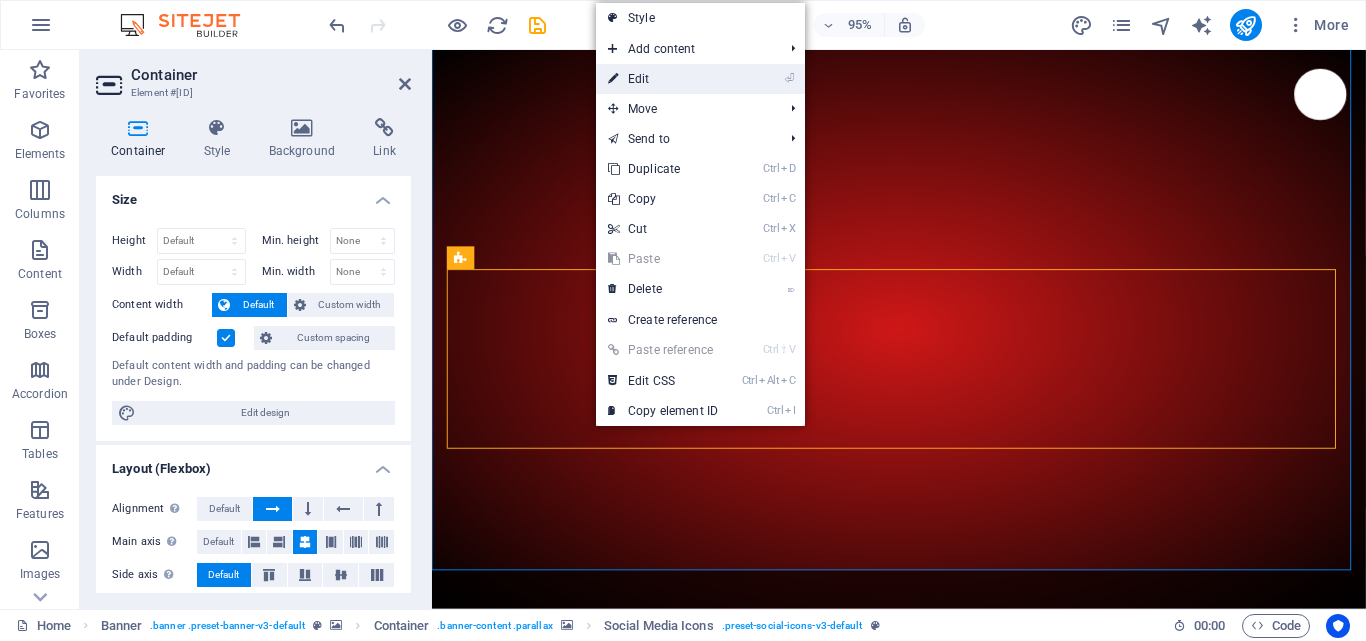click on "⏎  Edit" at bounding box center (663, 79) 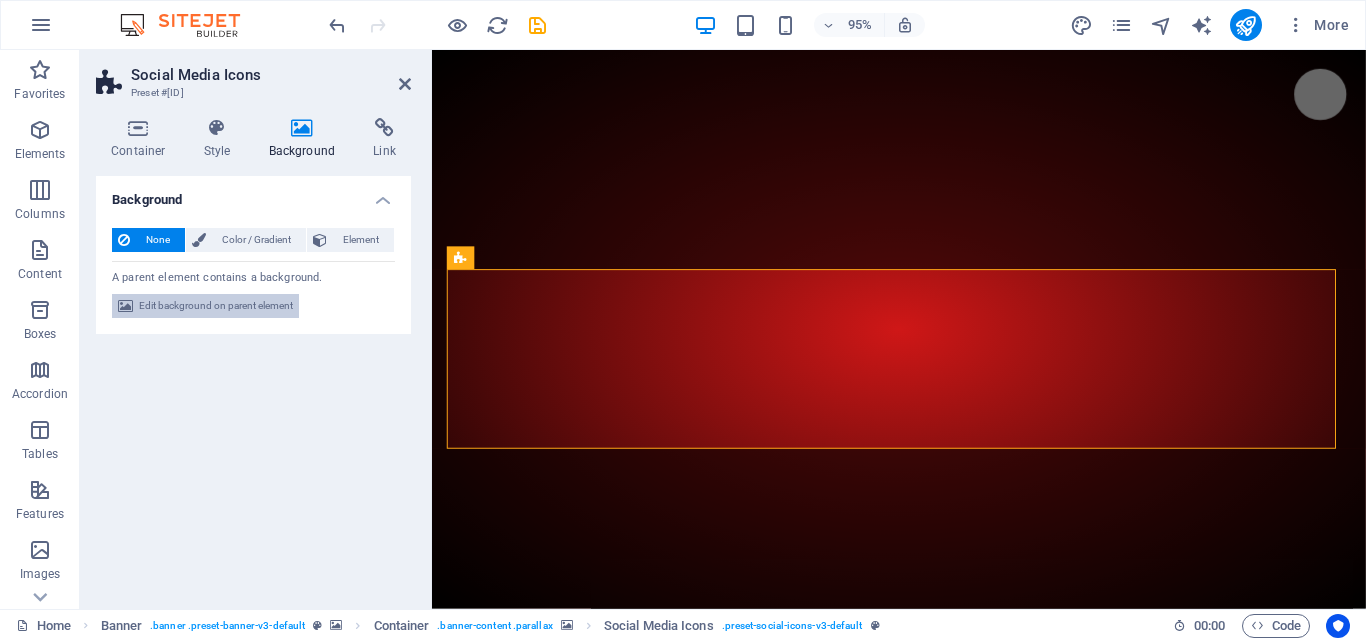 click on "Edit background on parent element" at bounding box center (216, 306) 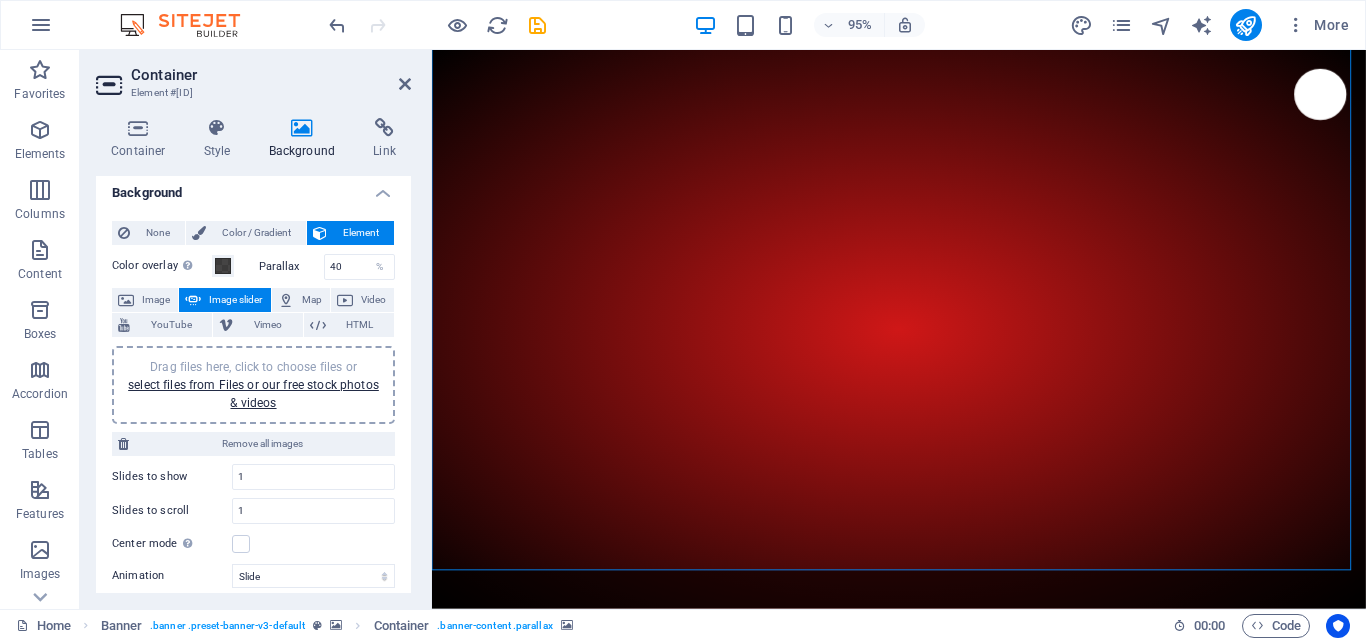 scroll, scrollTop: 0, scrollLeft: 0, axis: both 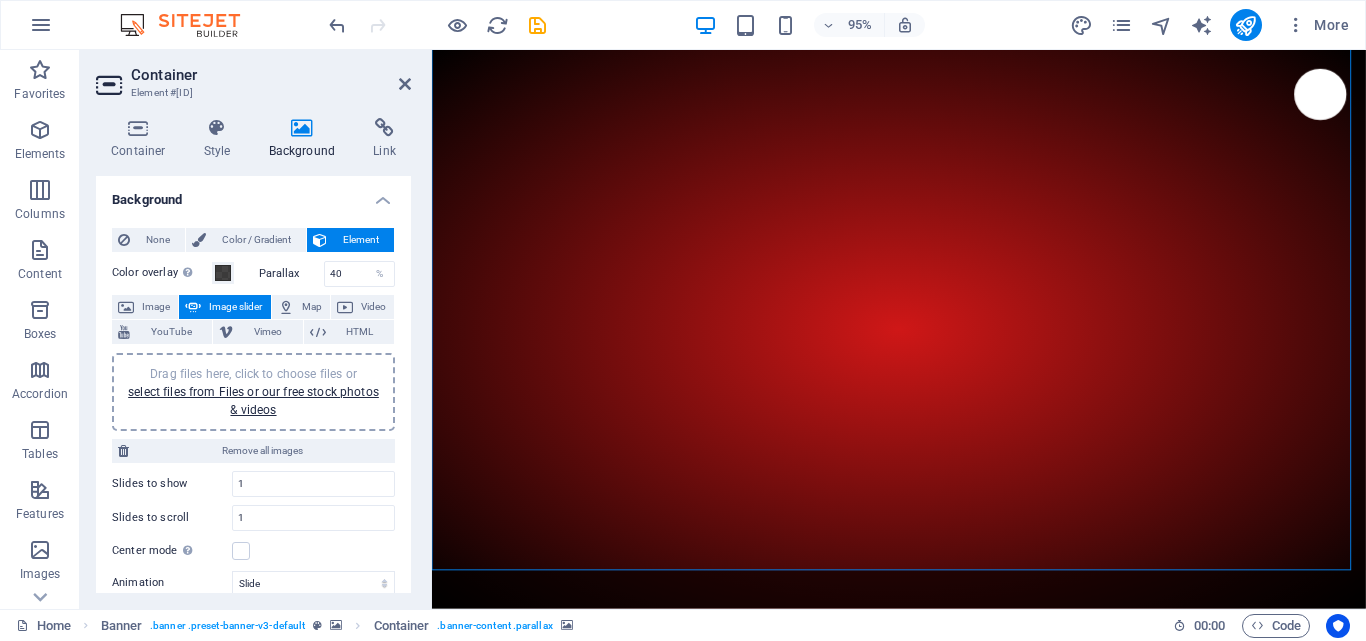 click at bounding box center (923, 1213) 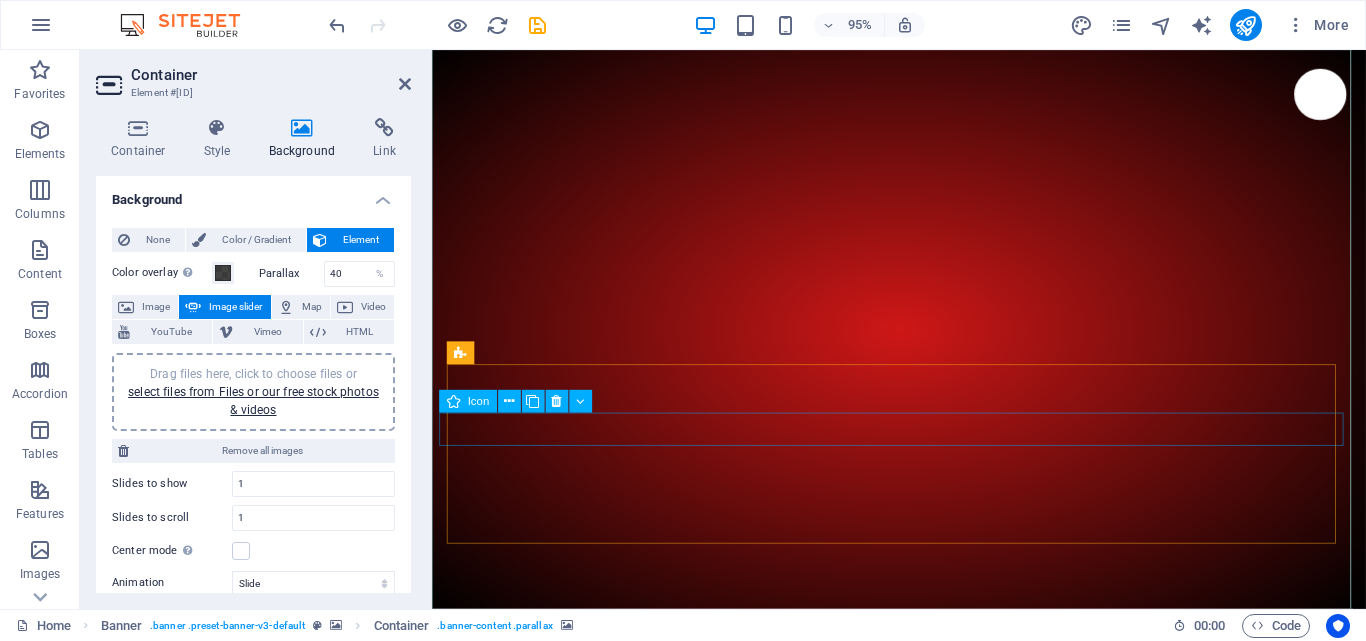 scroll, scrollTop: 400, scrollLeft: 0, axis: vertical 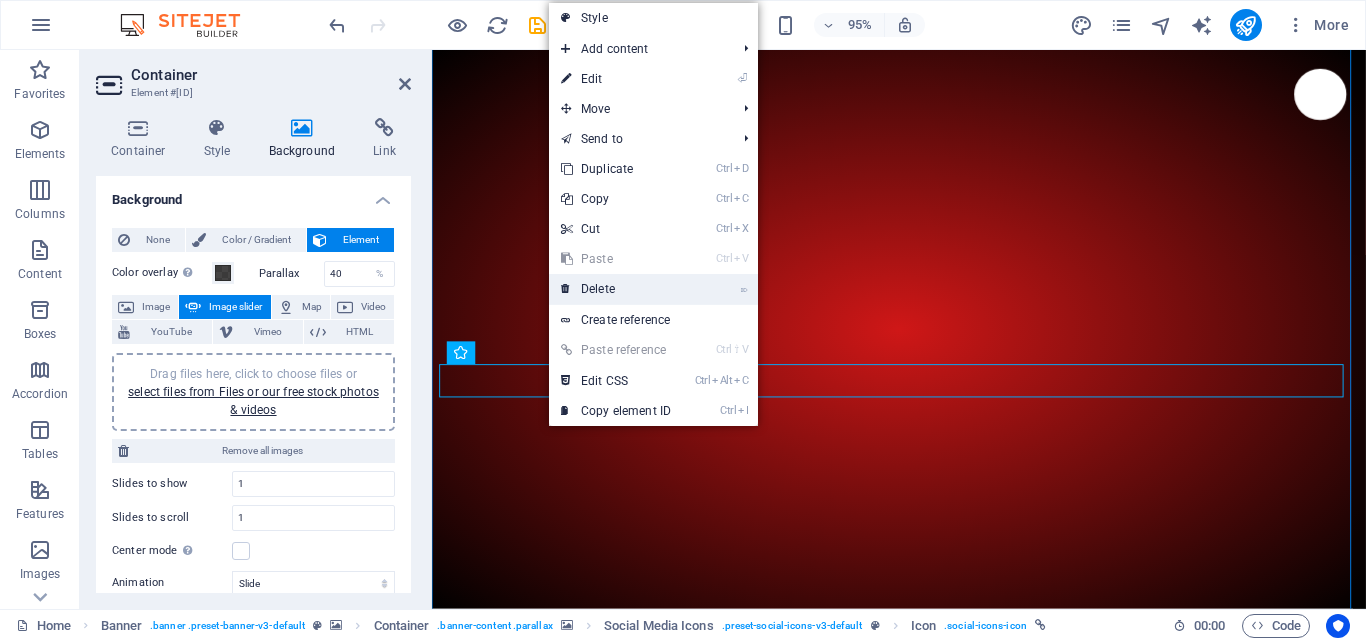 click on "⌦  Delete" at bounding box center [616, 289] 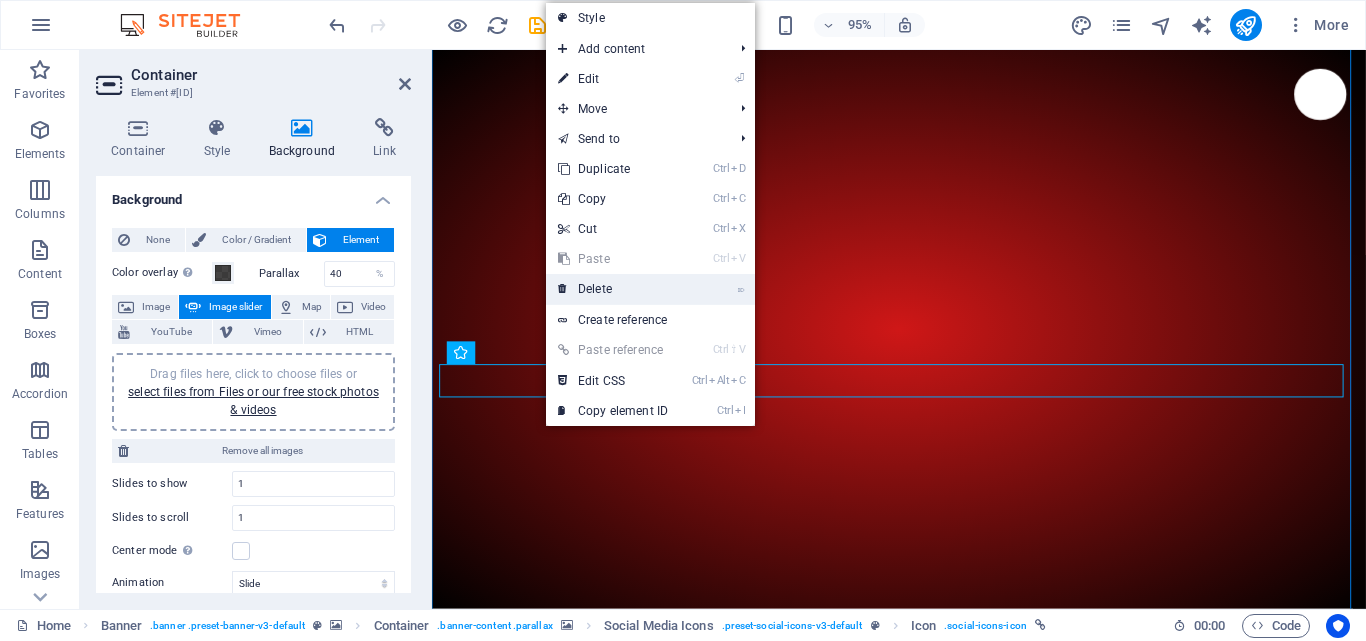click on "⌦  Delete" at bounding box center [613, 289] 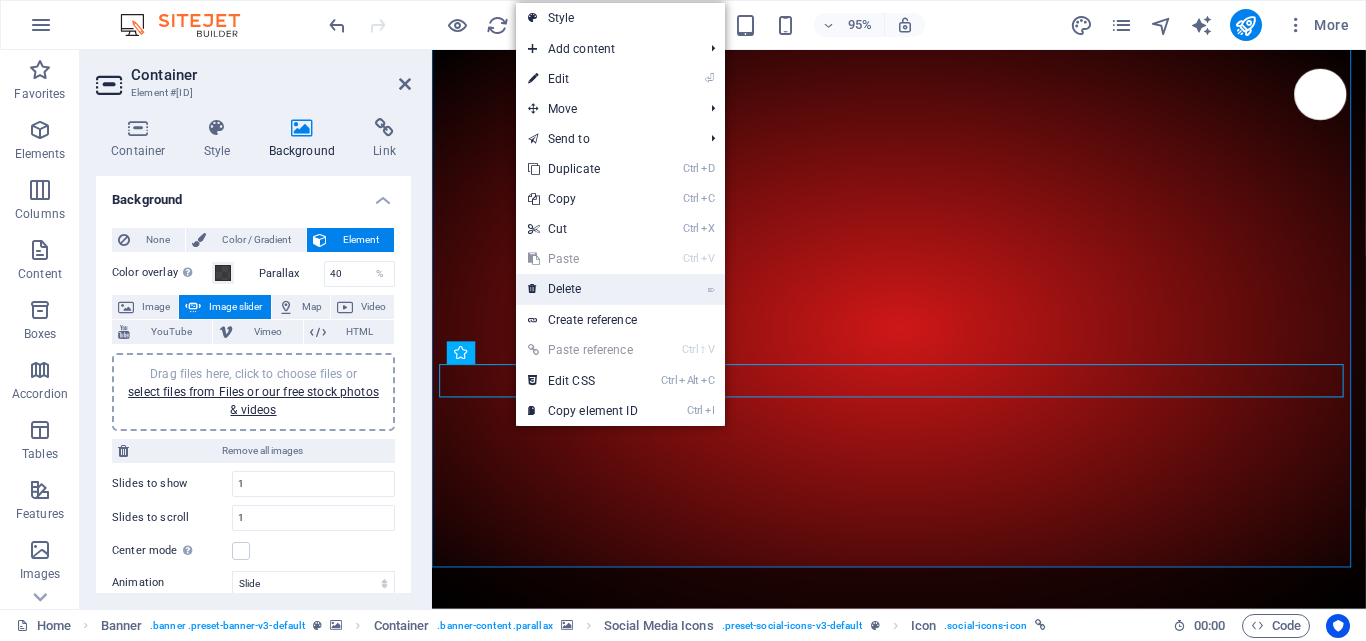 click on "⌦  Delete" at bounding box center (583, 289) 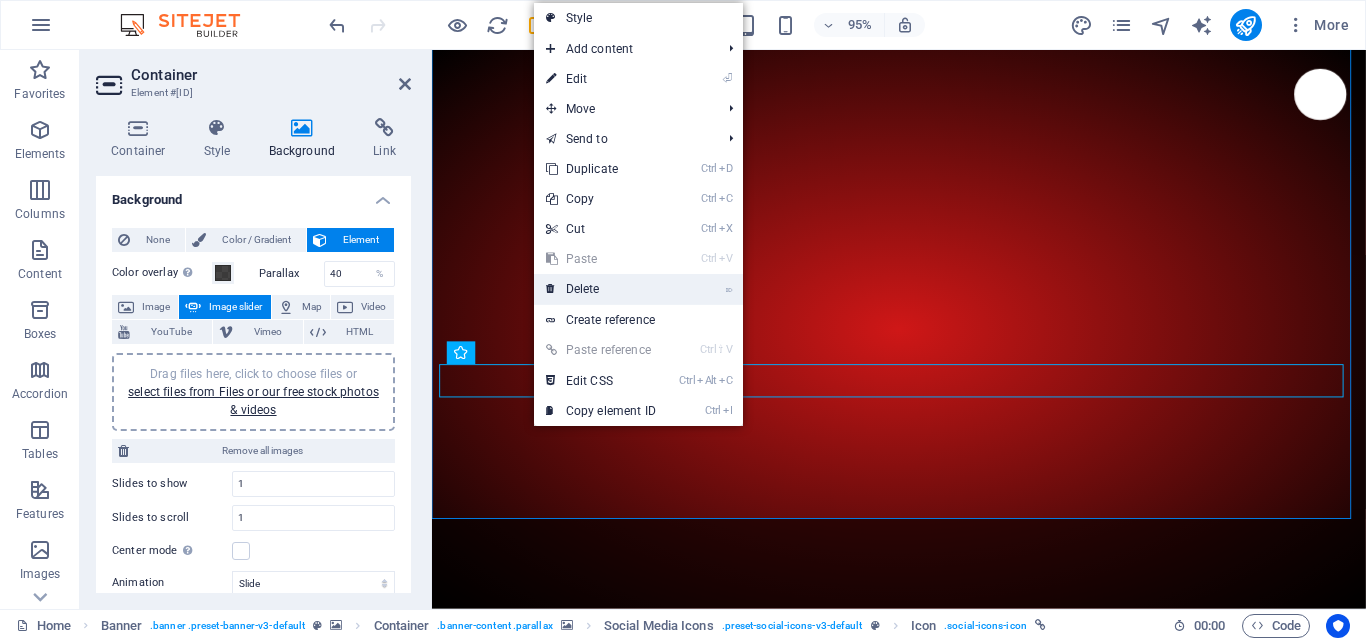 drag, startPoint x: 594, startPoint y: 286, endPoint x: 241, endPoint y: 284, distance: 353.00568 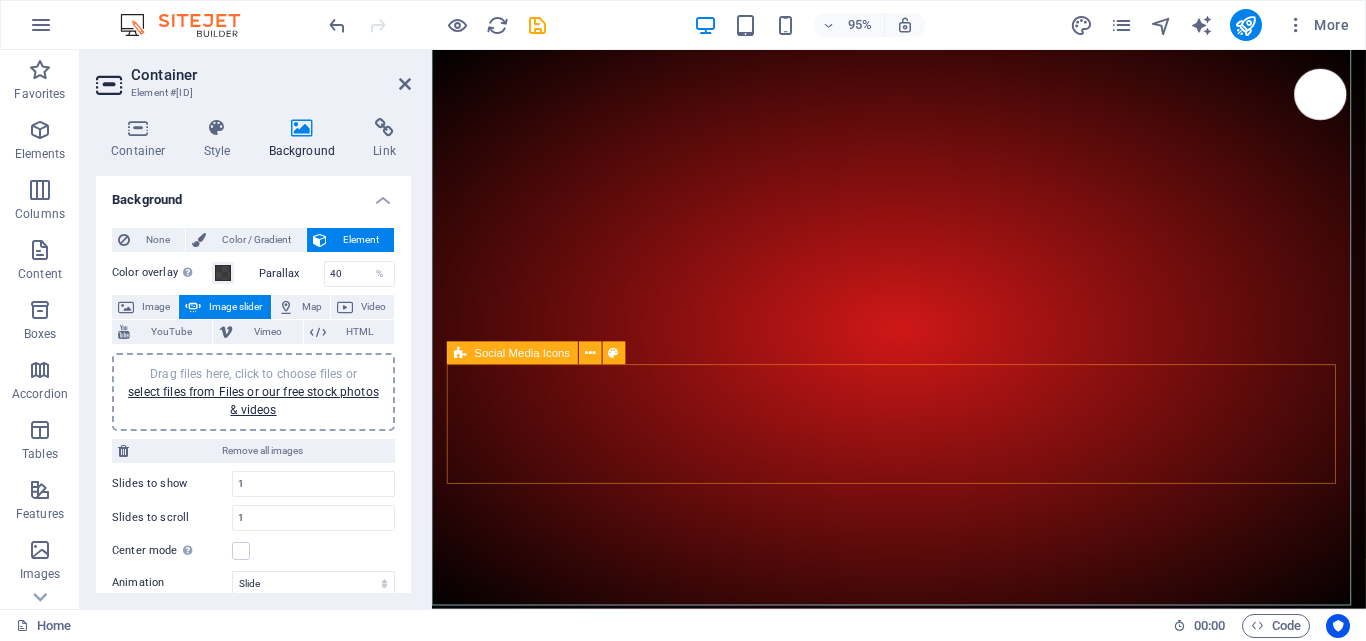 click on "Drop content here or  Add elements  Paste clipboard" at bounding box center [924, 2217] 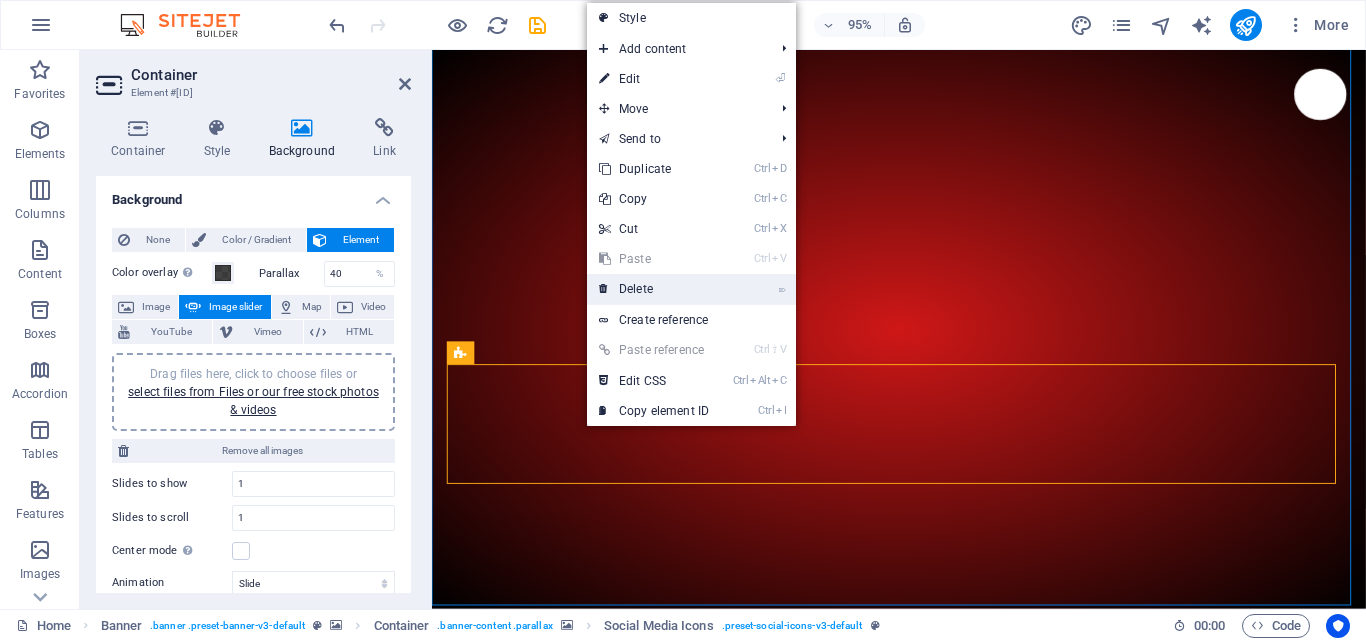 click on "⌦  Delete" at bounding box center (654, 289) 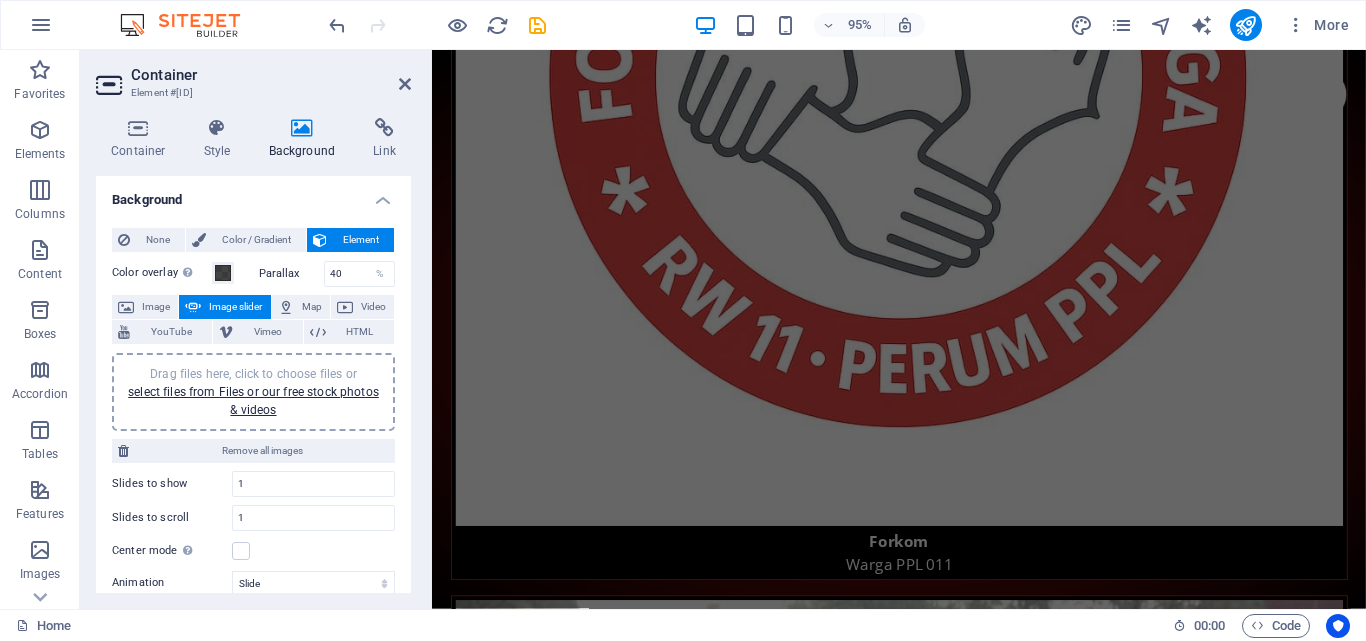 scroll, scrollTop: 9142, scrollLeft: 0, axis: vertical 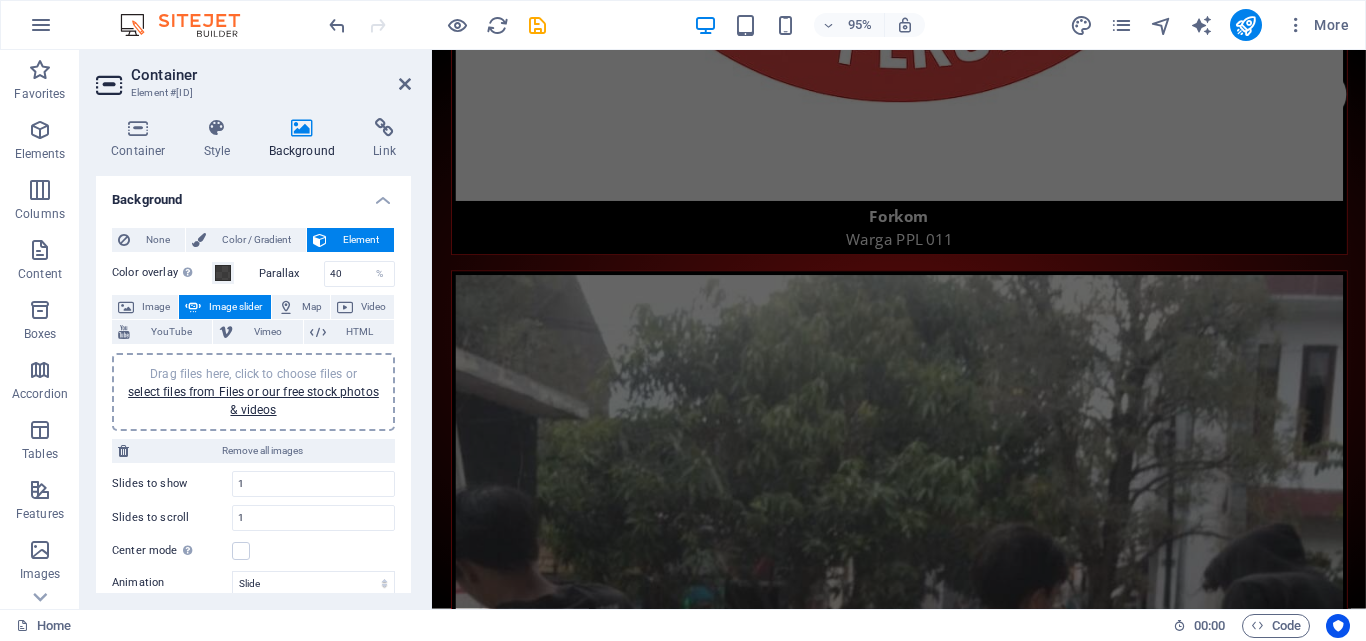 click at bounding box center (923, 16926) 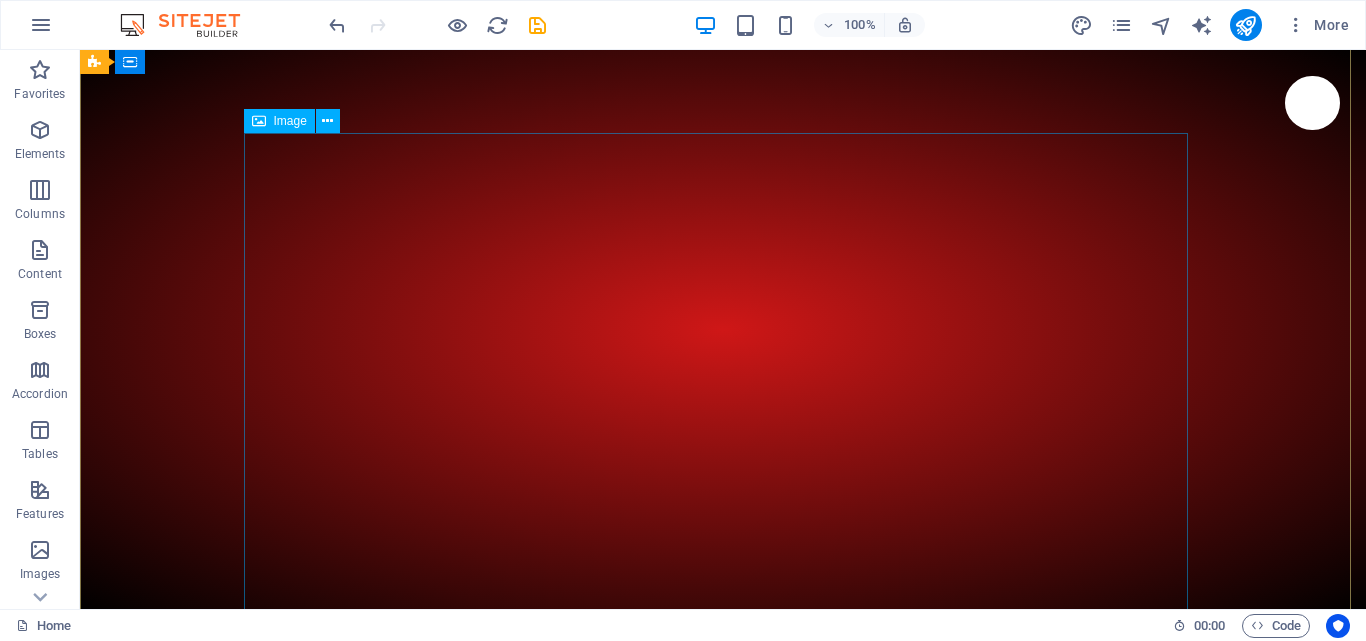 scroll, scrollTop: 0, scrollLeft: 0, axis: both 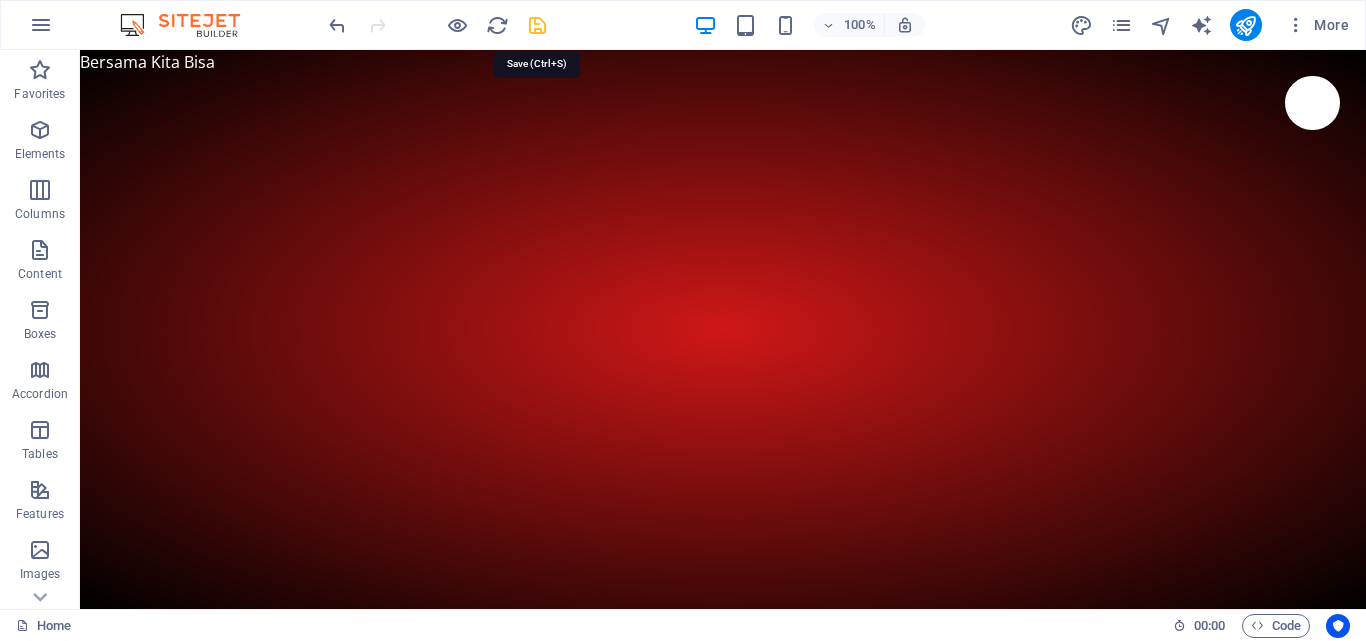 click at bounding box center (537, 25) 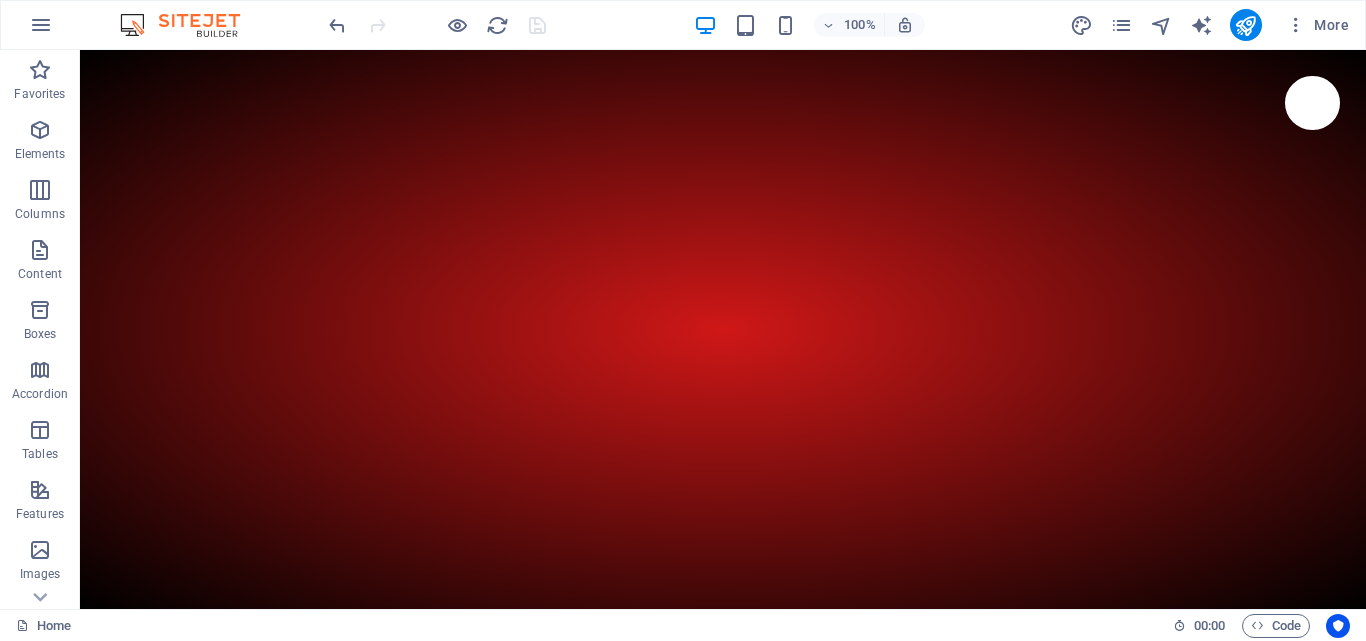 scroll, scrollTop: 0, scrollLeft: 0, axis: both 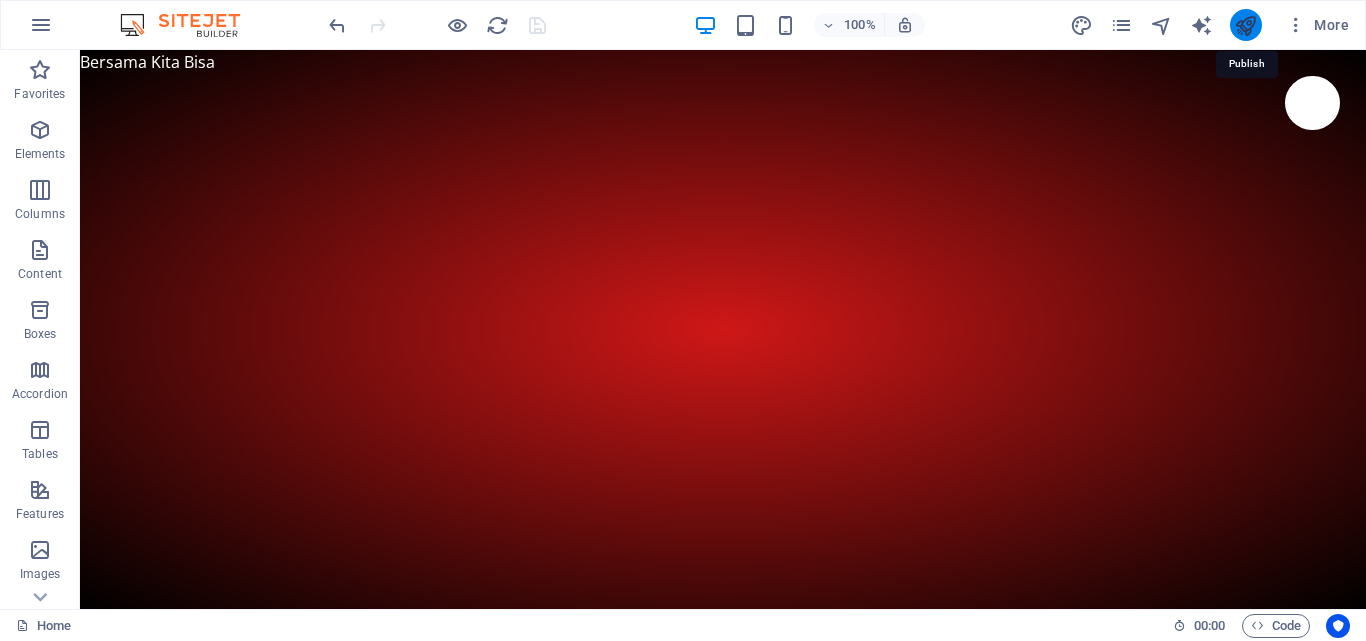 click at bounding box center (1245, 25) 